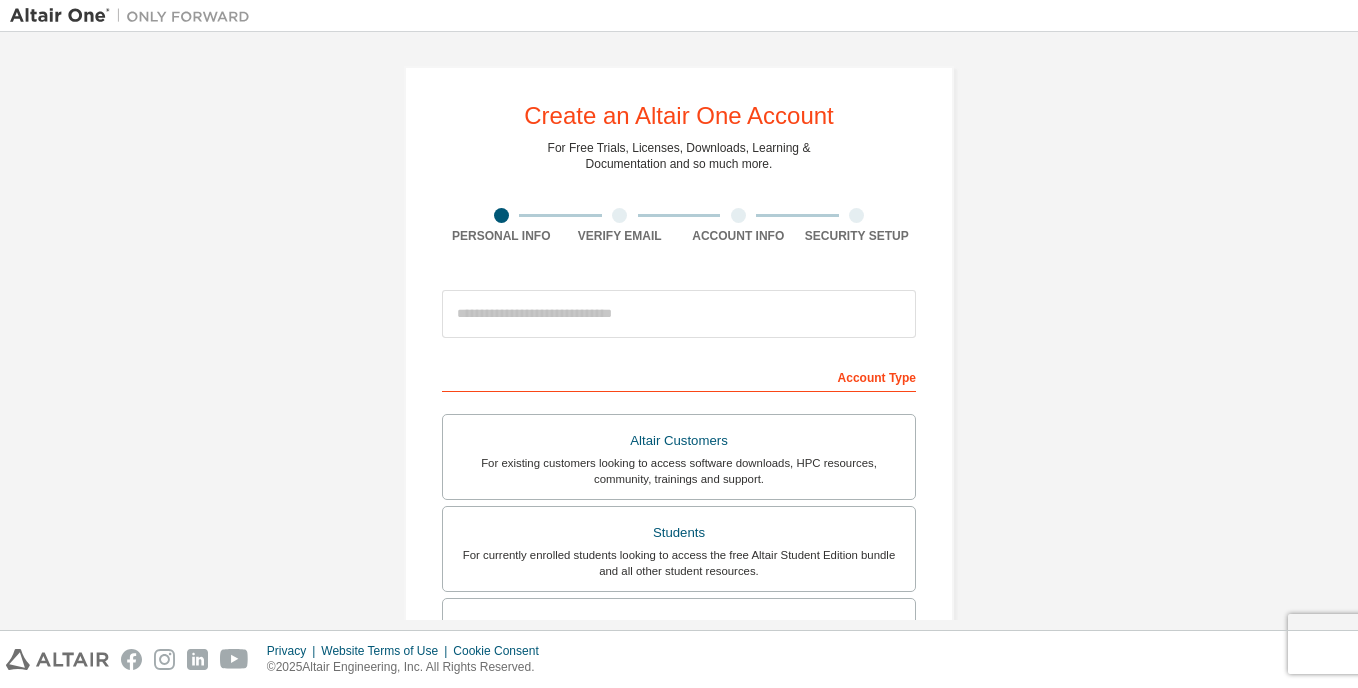 scroll, scrollTop: 0, scrollLeft: 0, axis: both 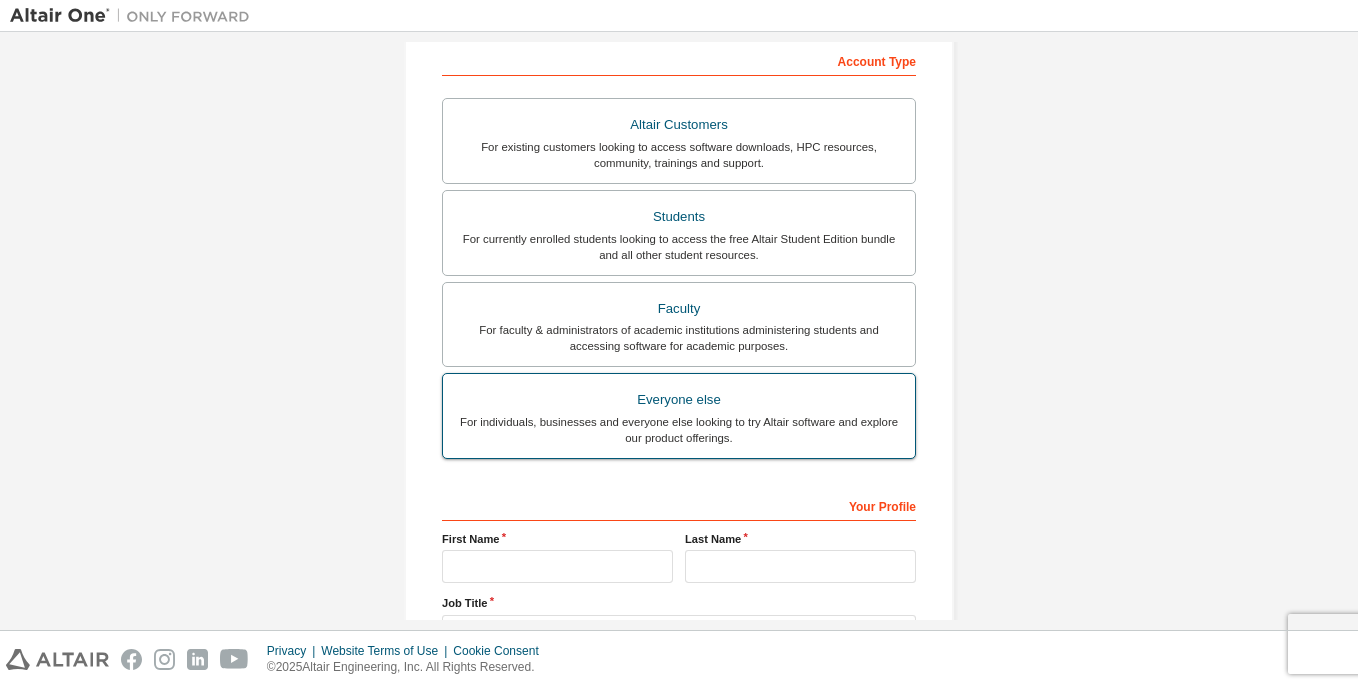 click on "For individuals, businesses and everyone else looking to try Altair software and explore our product offerings." at bounding box center [679, 430] 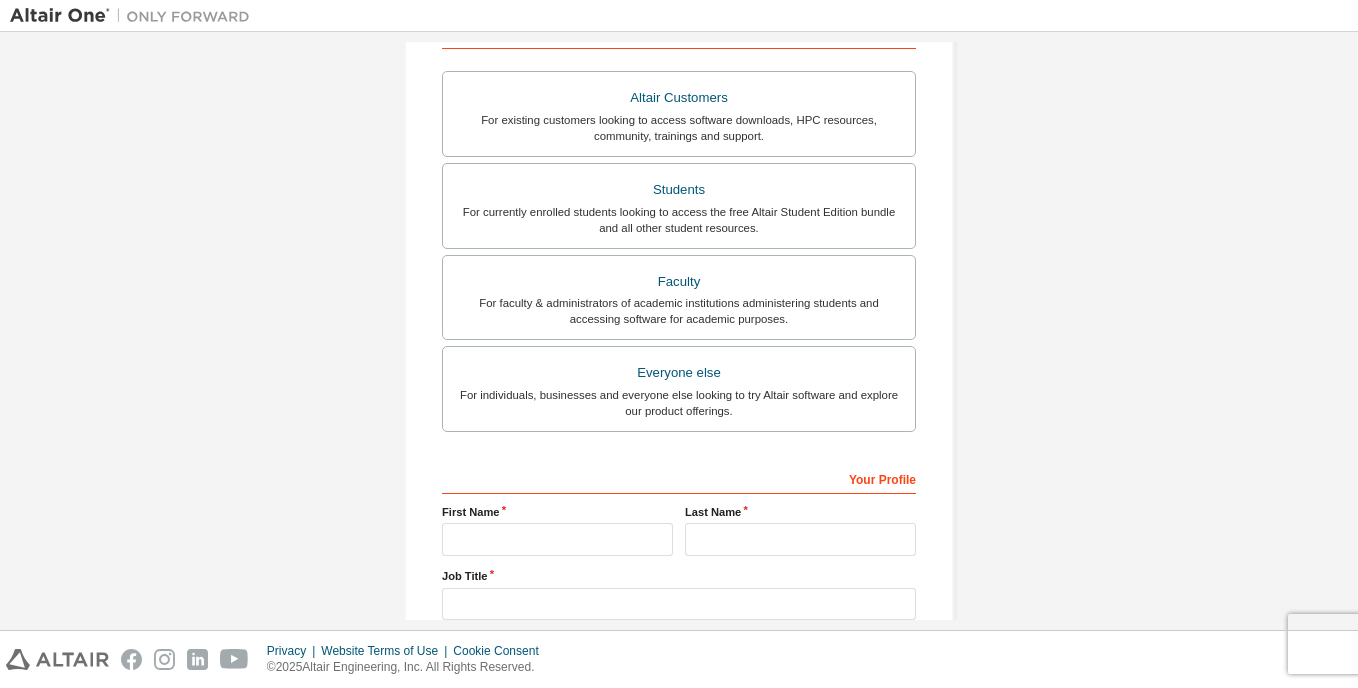 scroll, scrollTop: 341, scrollLeft: 0, axis: vertical 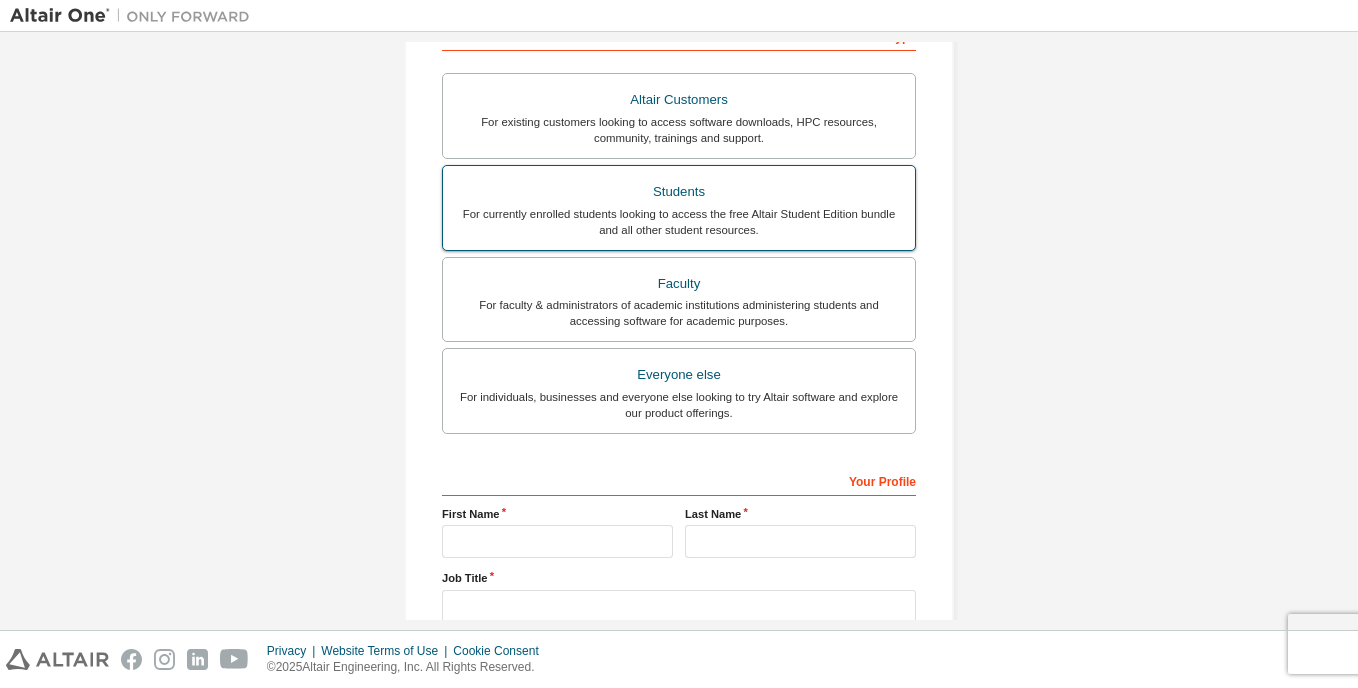 click on "Students For currently enrolled students looking to access the free Altair Student Edition bundle and all other student resources." at bounding box center (679, 208) 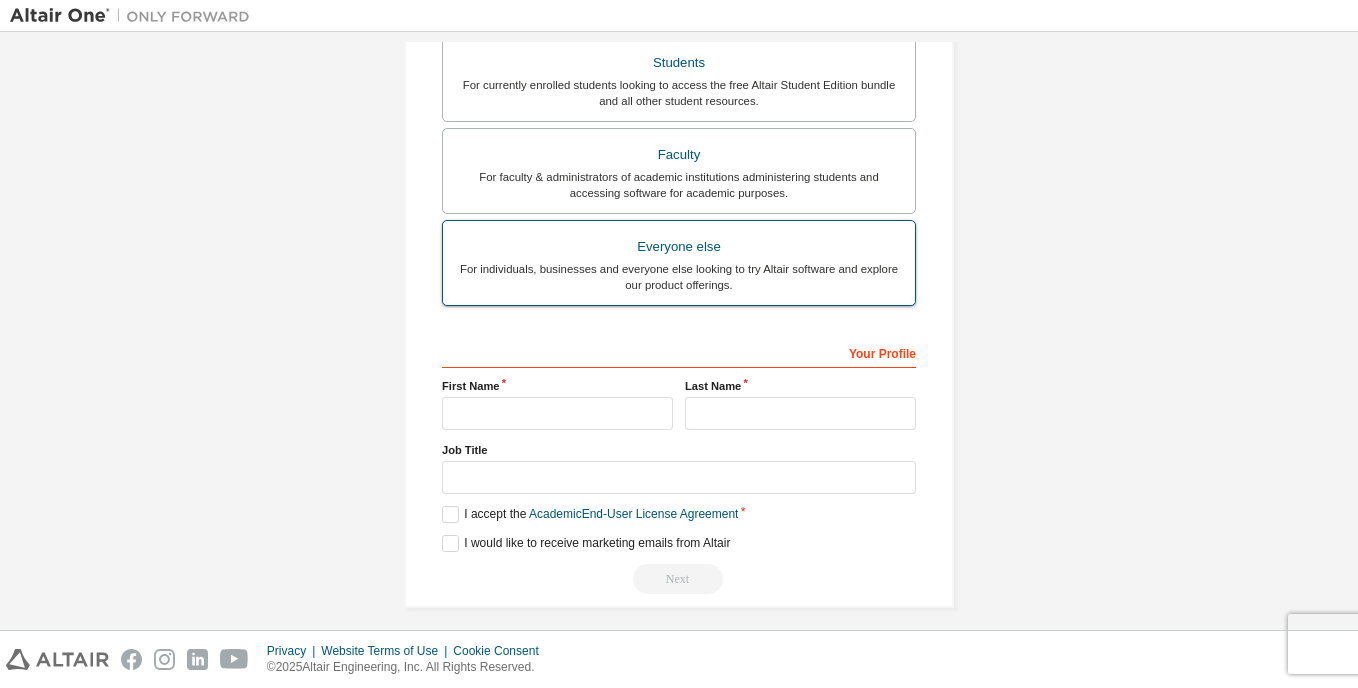 scroll, scrollTop: 525, scrollLeft: 0, axis: vertical 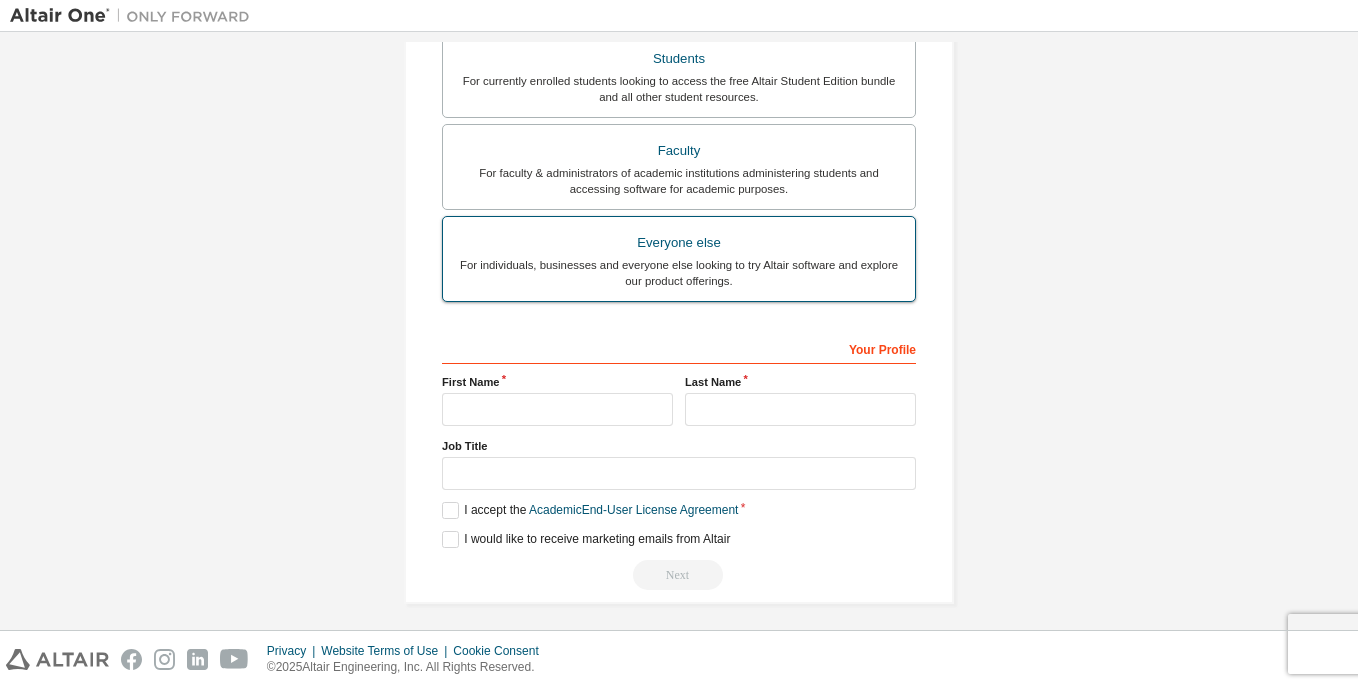 click on "For individuals, businesses and everyone else looking to try Altair software and explore our product offerings." at bounding box center (679, 273) 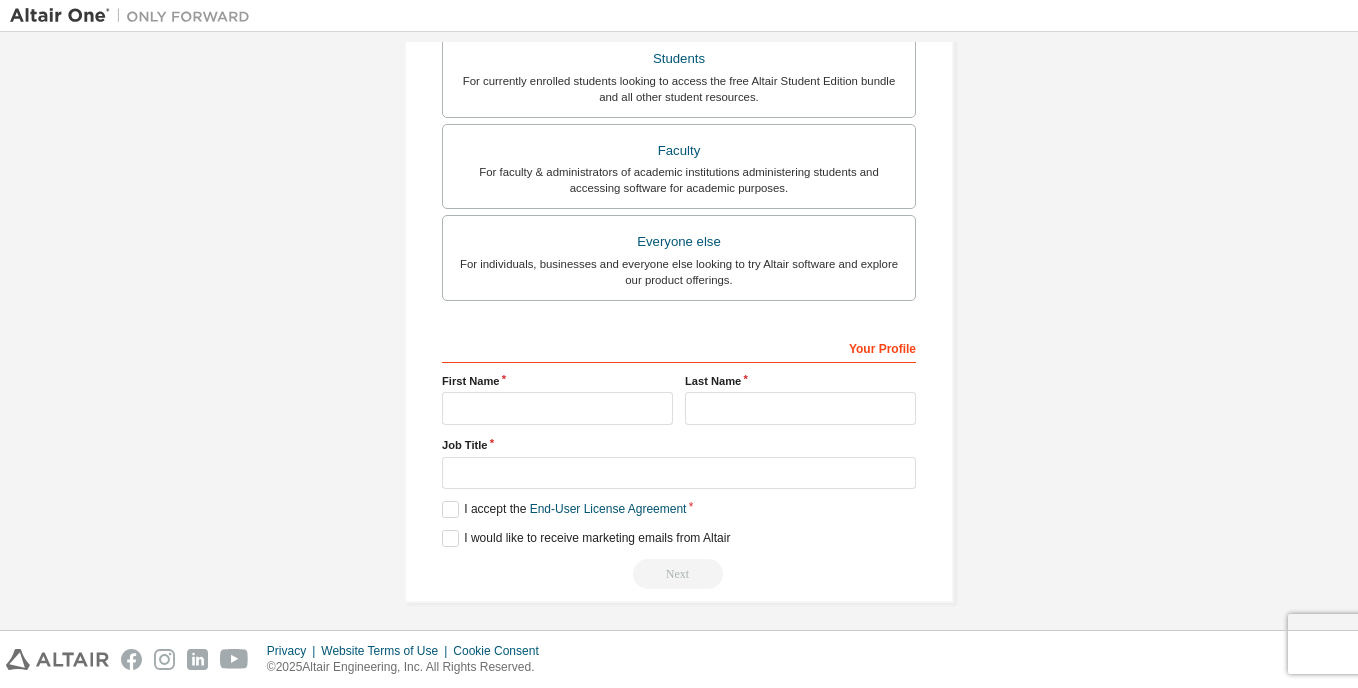 scroll, scrollTop: 481, scrollLeft: 0, axis: vertical 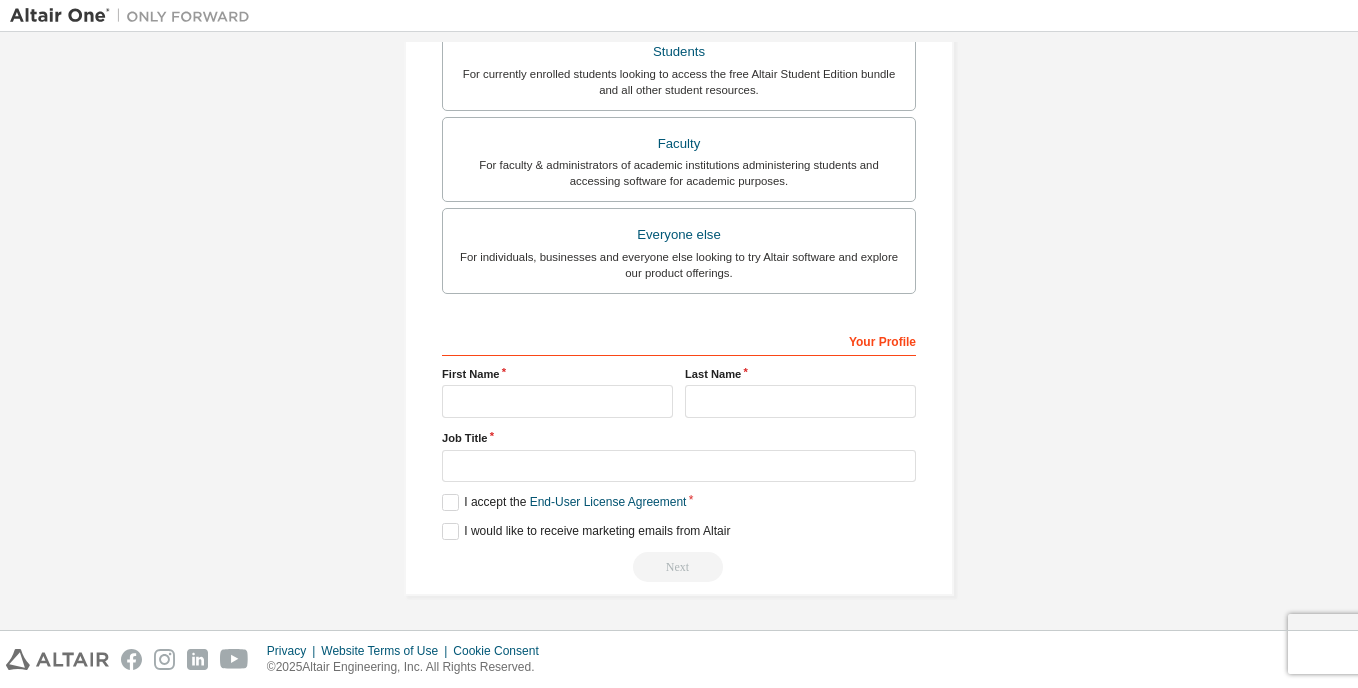click on "Job Title" at bounding box center (679, 438) 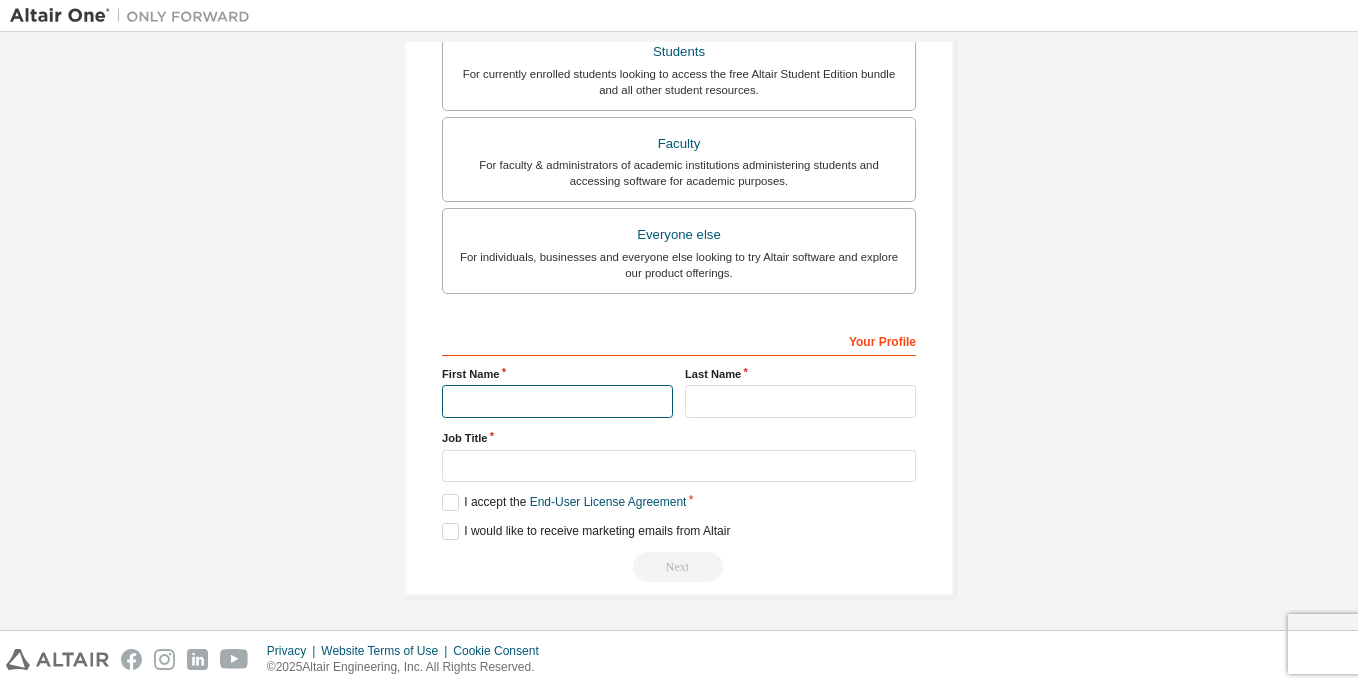 click at bounding box center [557, 401] 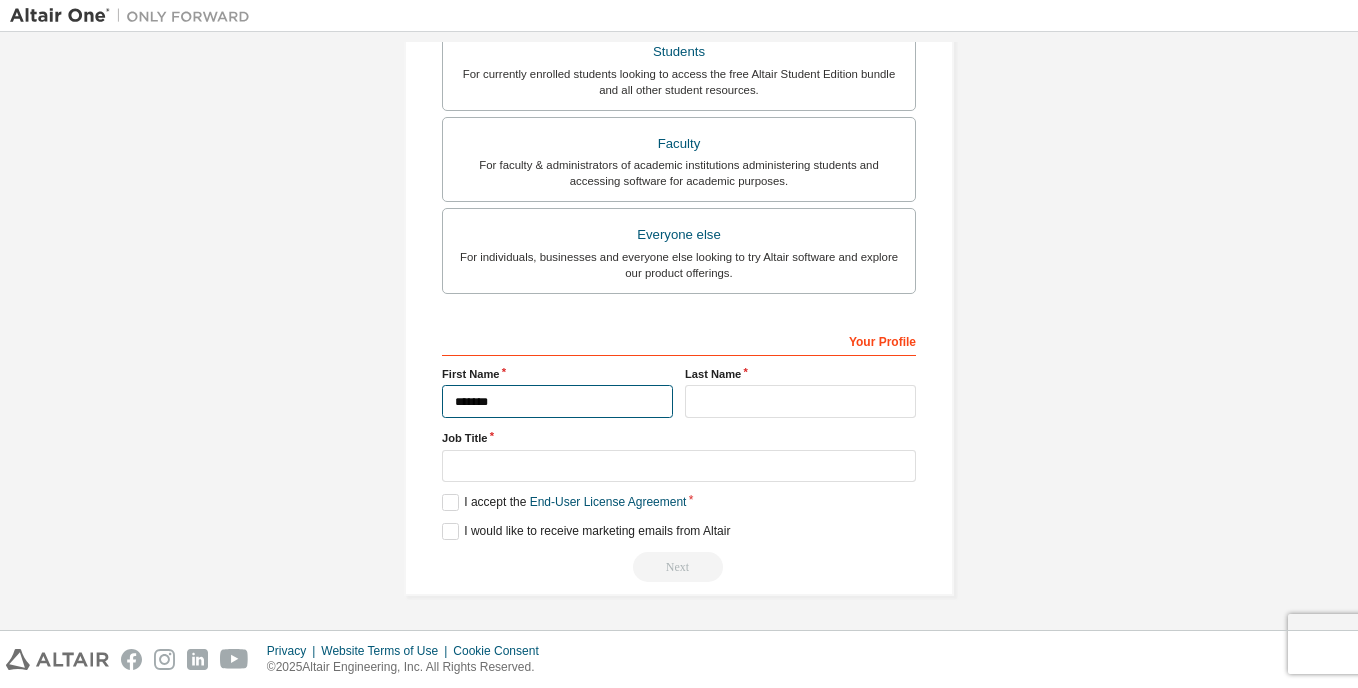 type on "*******" 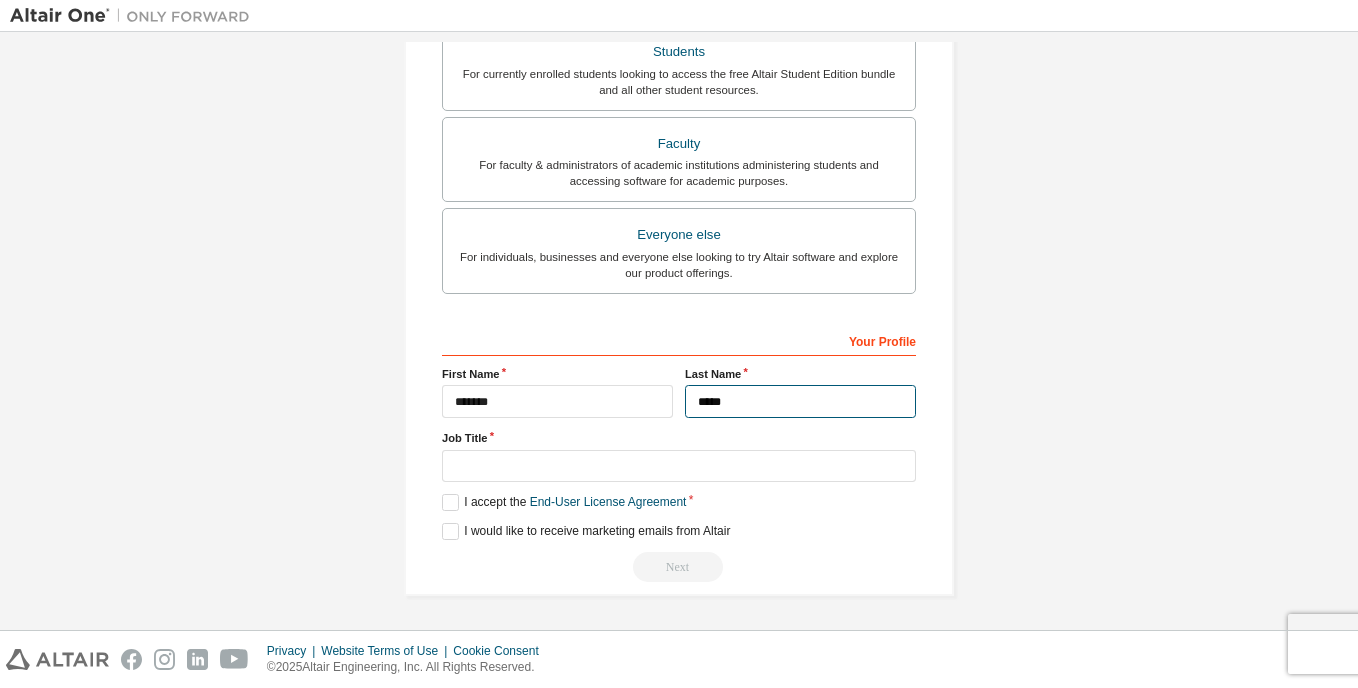 type on "*****" 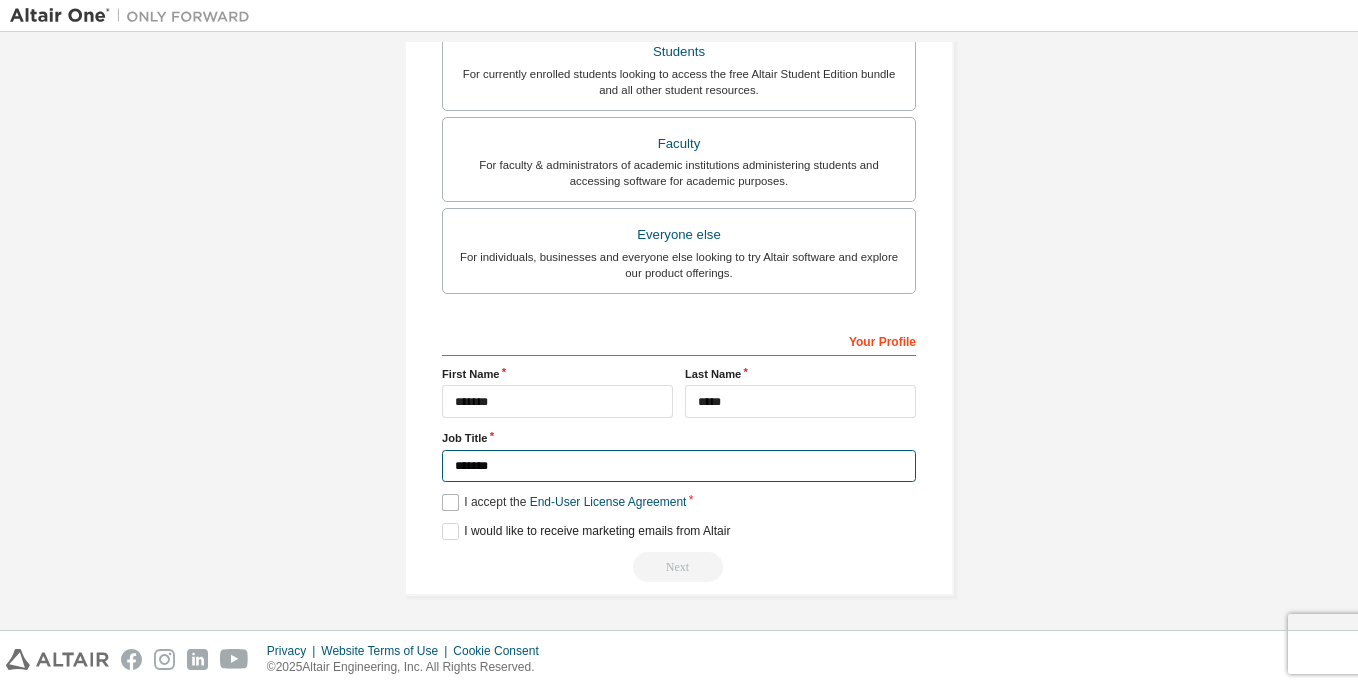 type on "*******" 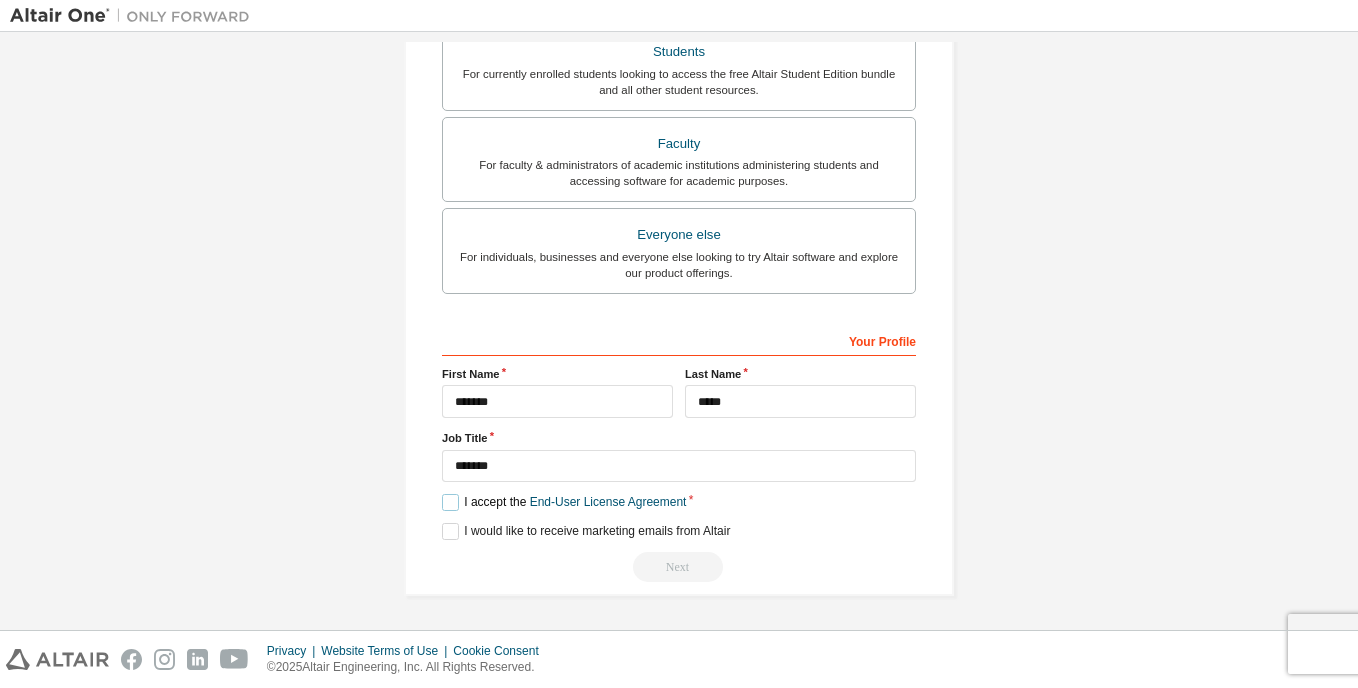 click on "I accept the    End-User License Agreement" at bounding box center (564, 502) 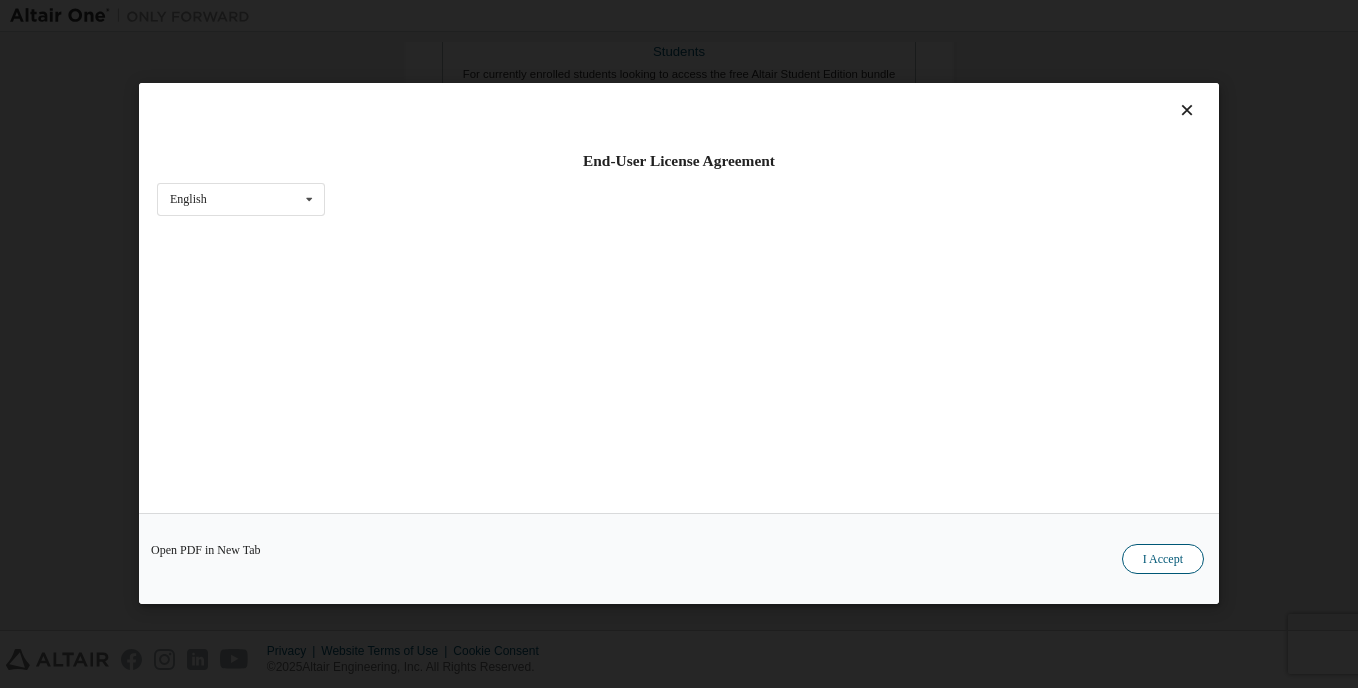 click on "I Accept" at bounding box center [1163, 560] 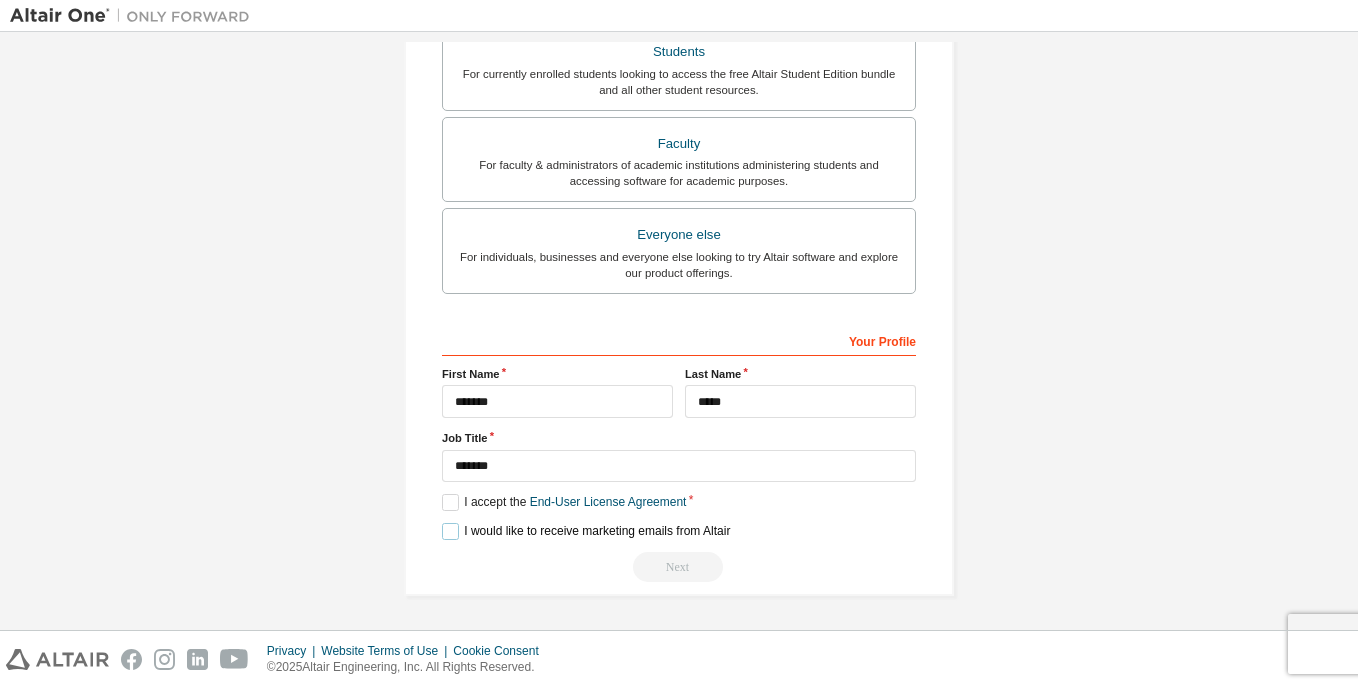 click on "I would like to receive marketing emails from Altair" at bounding box center [586, 531] 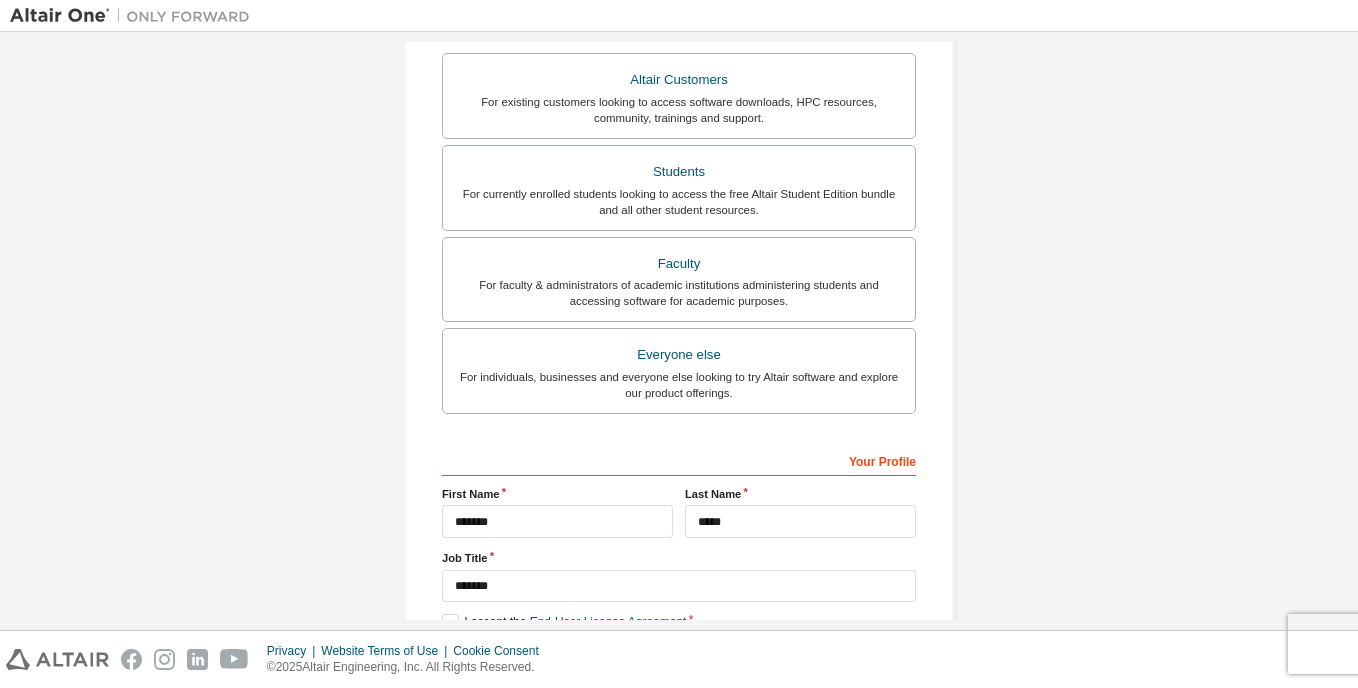 scroll, scrollTop: 481, scrollLeft: 0, axis: vertical 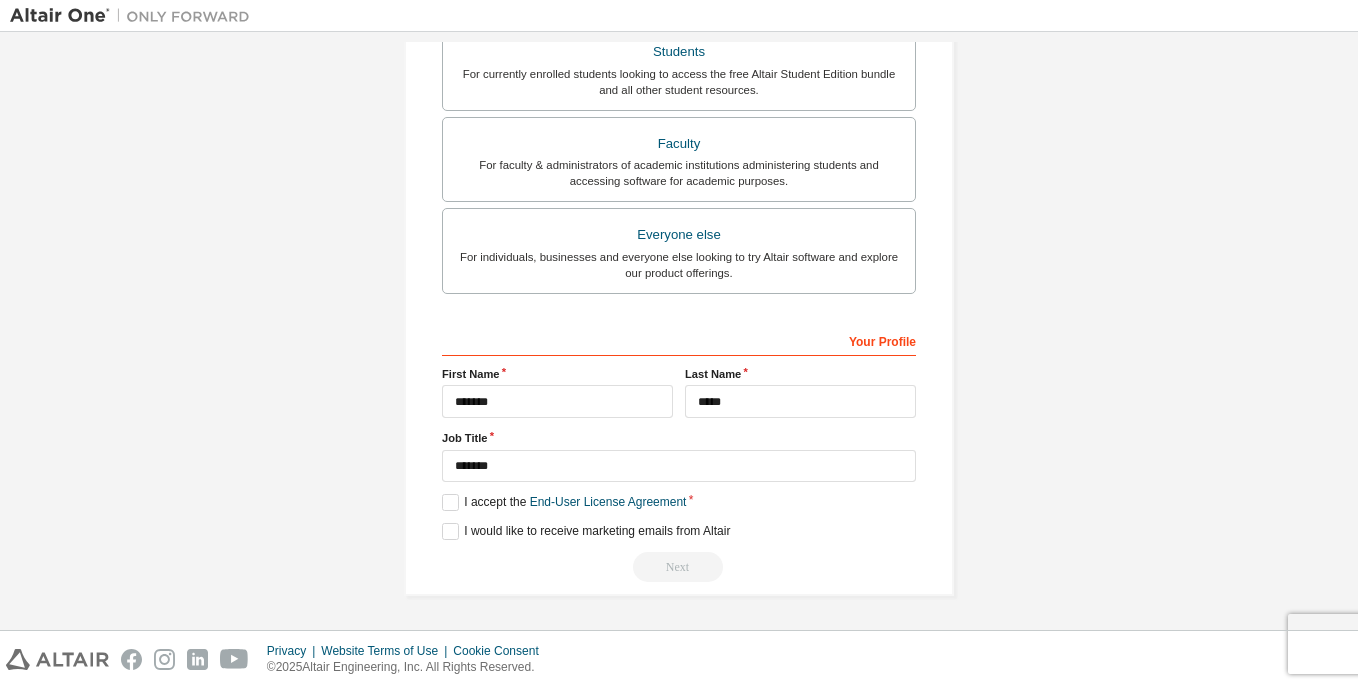 click on "Next" at bounding box center [679, 567] 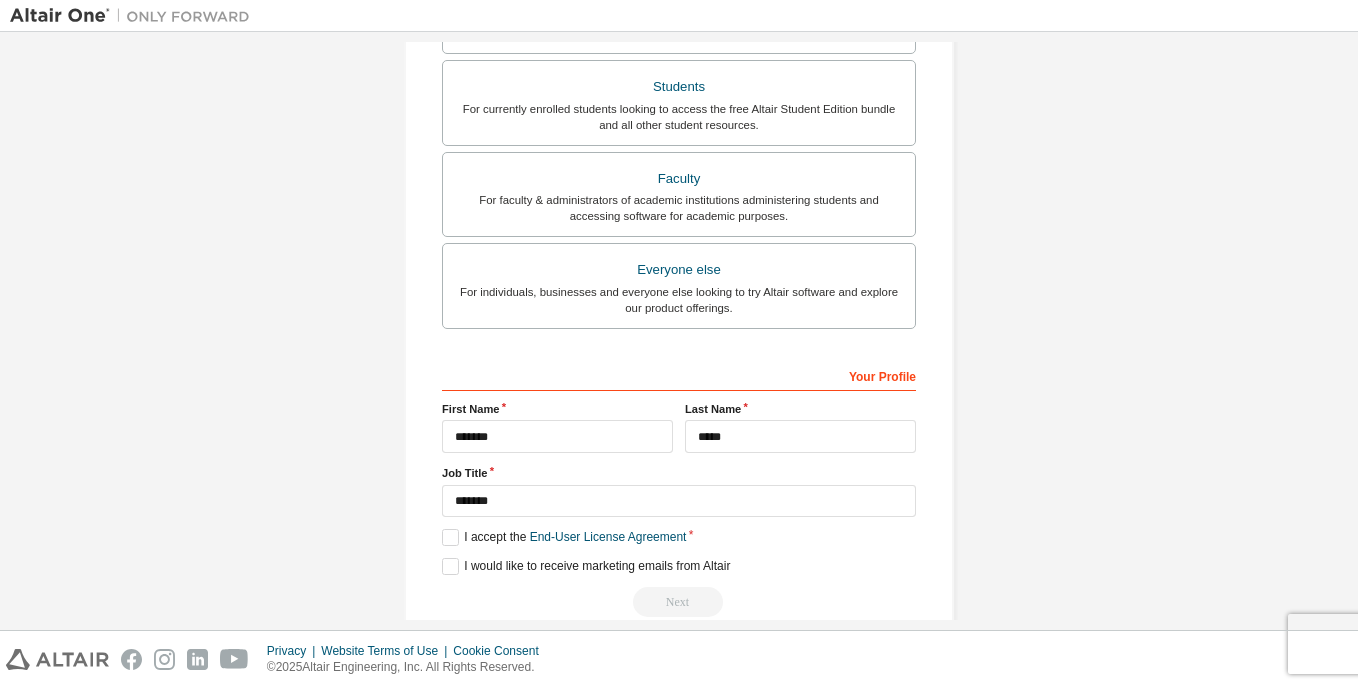 scroll, scrollTop: 452, scrollLeft: 0, axis: vertical 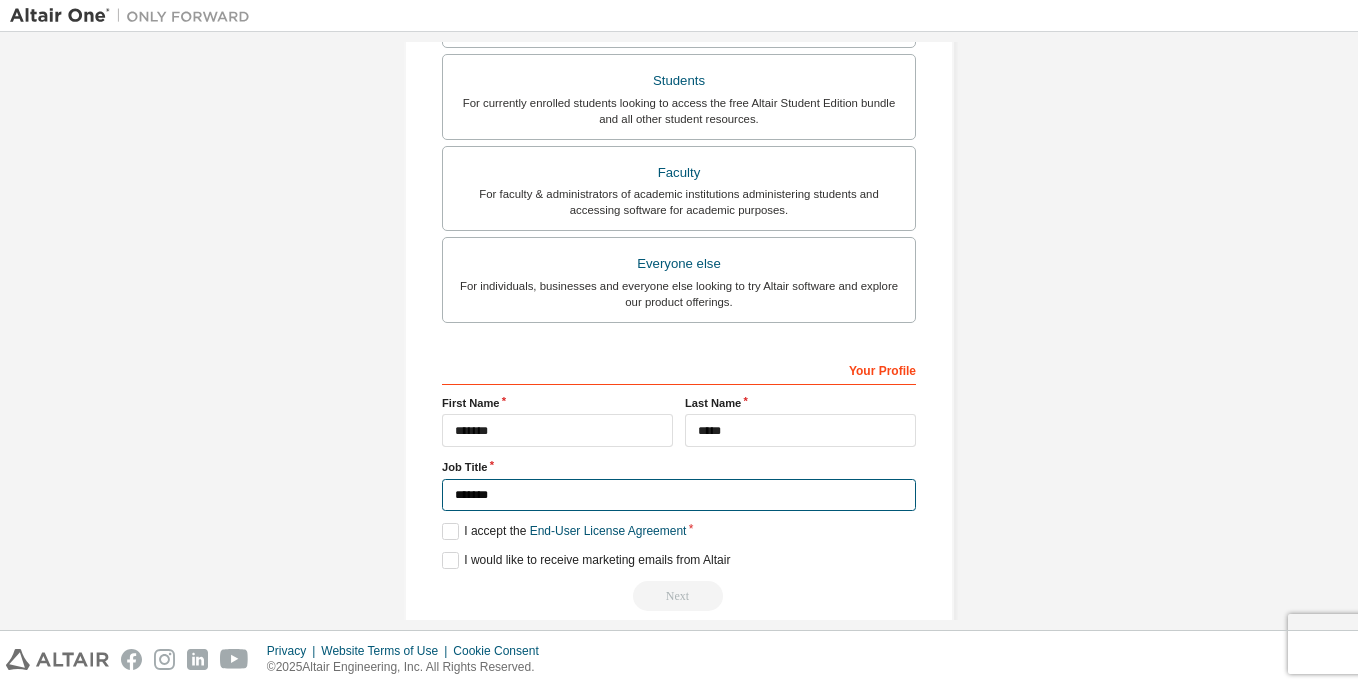 click on "*******" at bounding box center [679, 495] 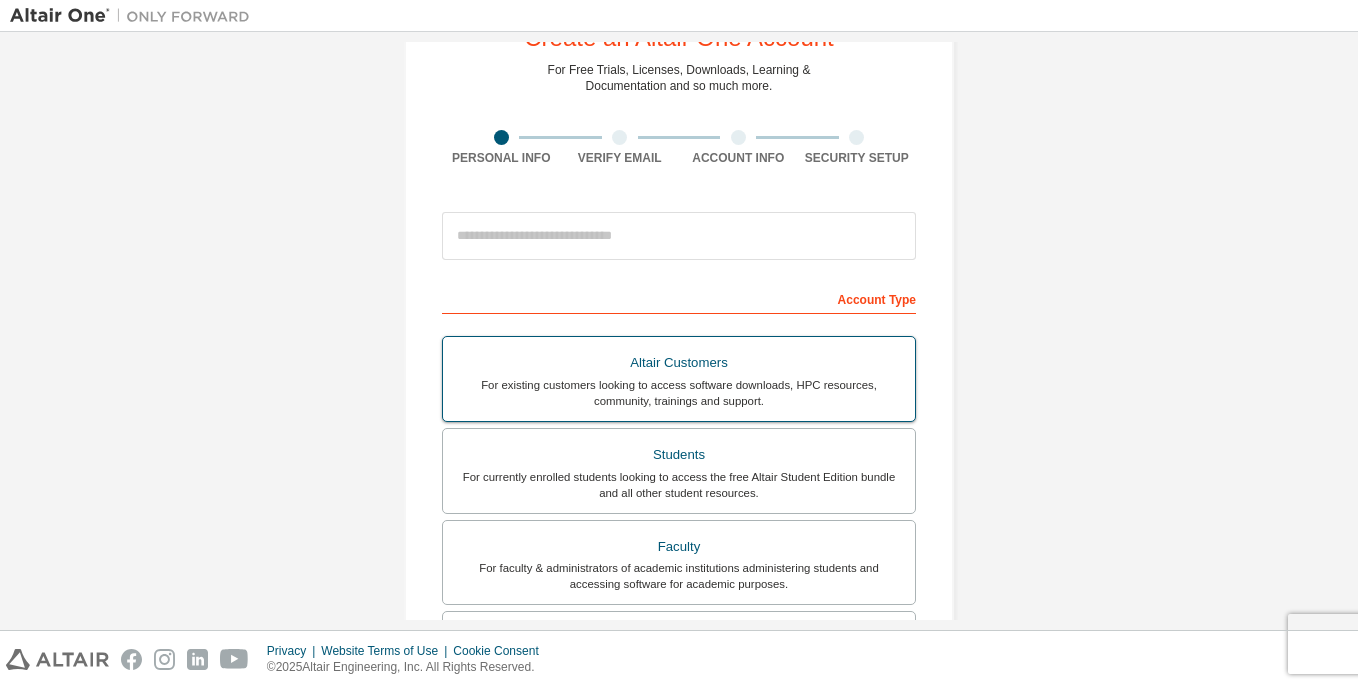 scroll, scrollTop: 77, scrollLeft: 0, axis: vertical 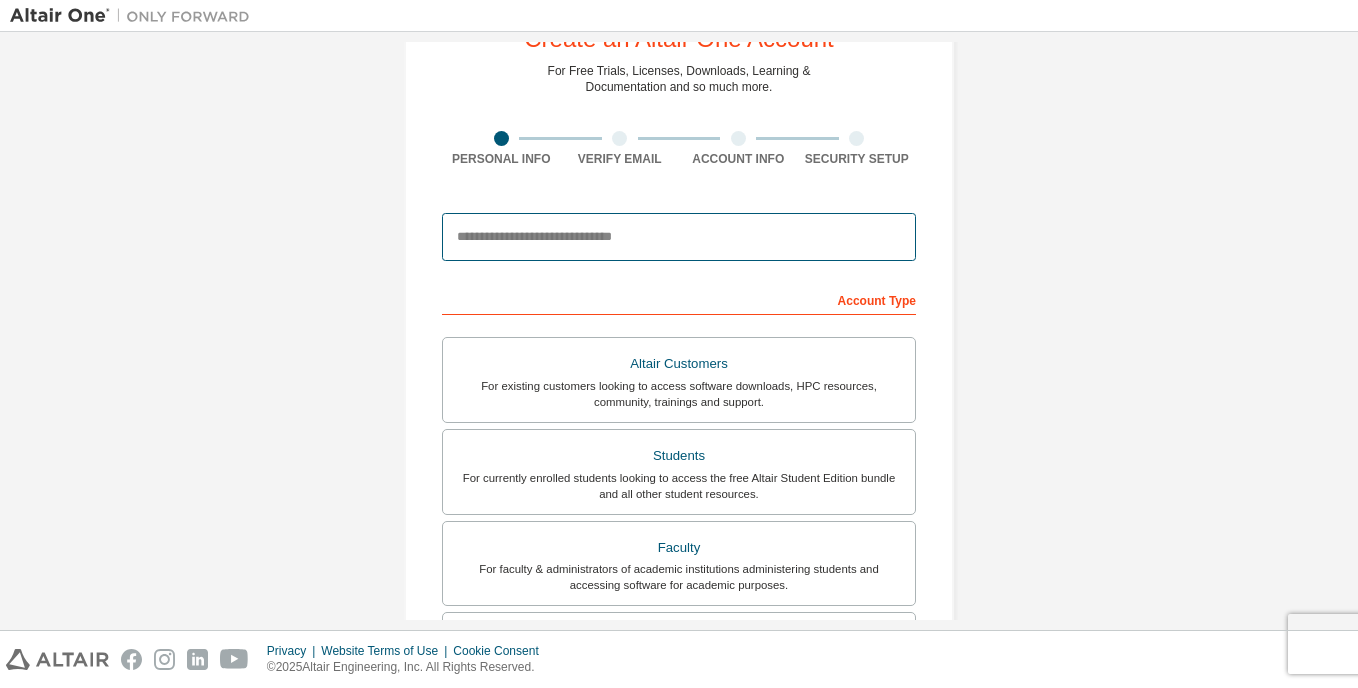 click at bounding box center [679, 237] 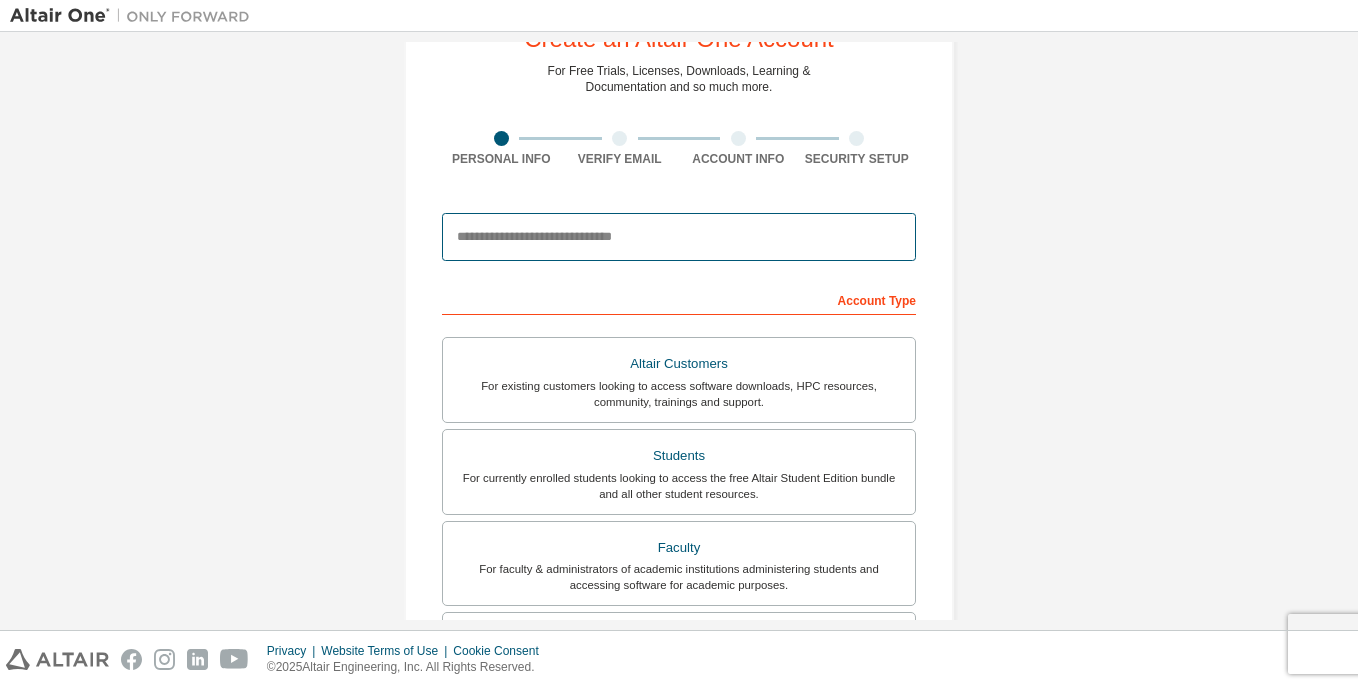 type on "**********" 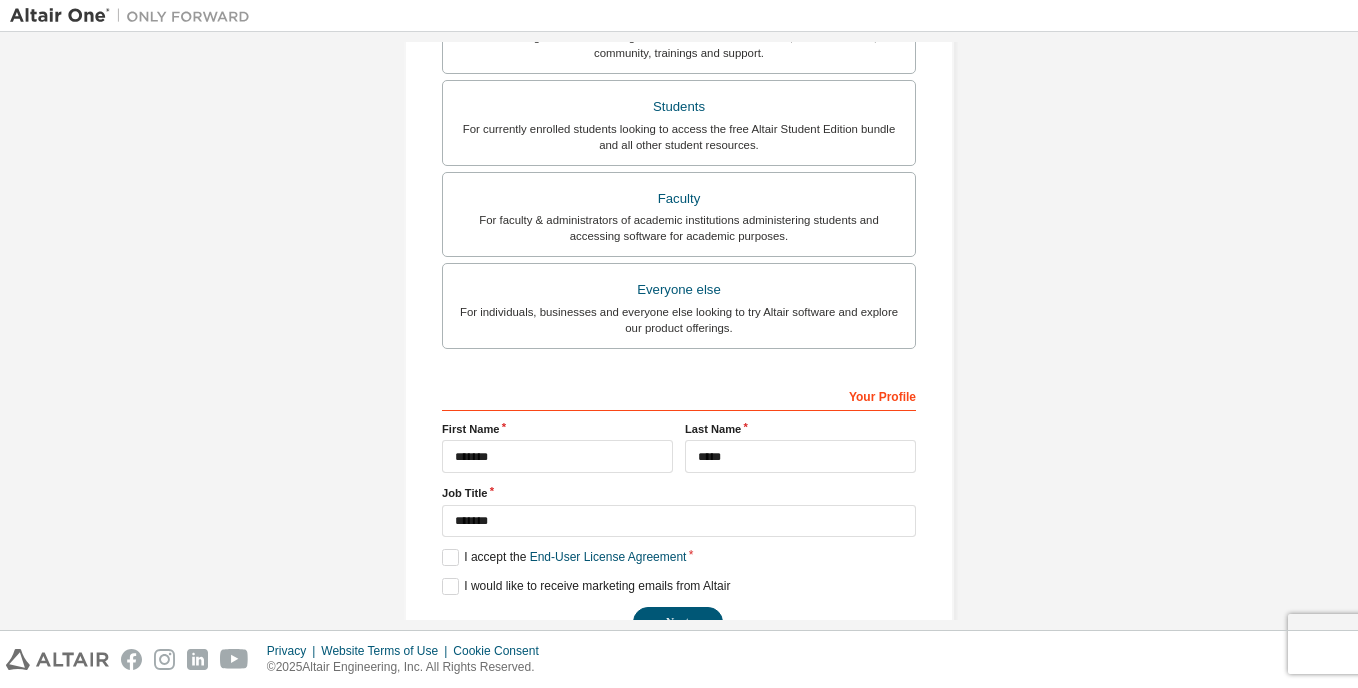 scroll, scrollTop: 481, scrollLeft: 0, axis: vertical 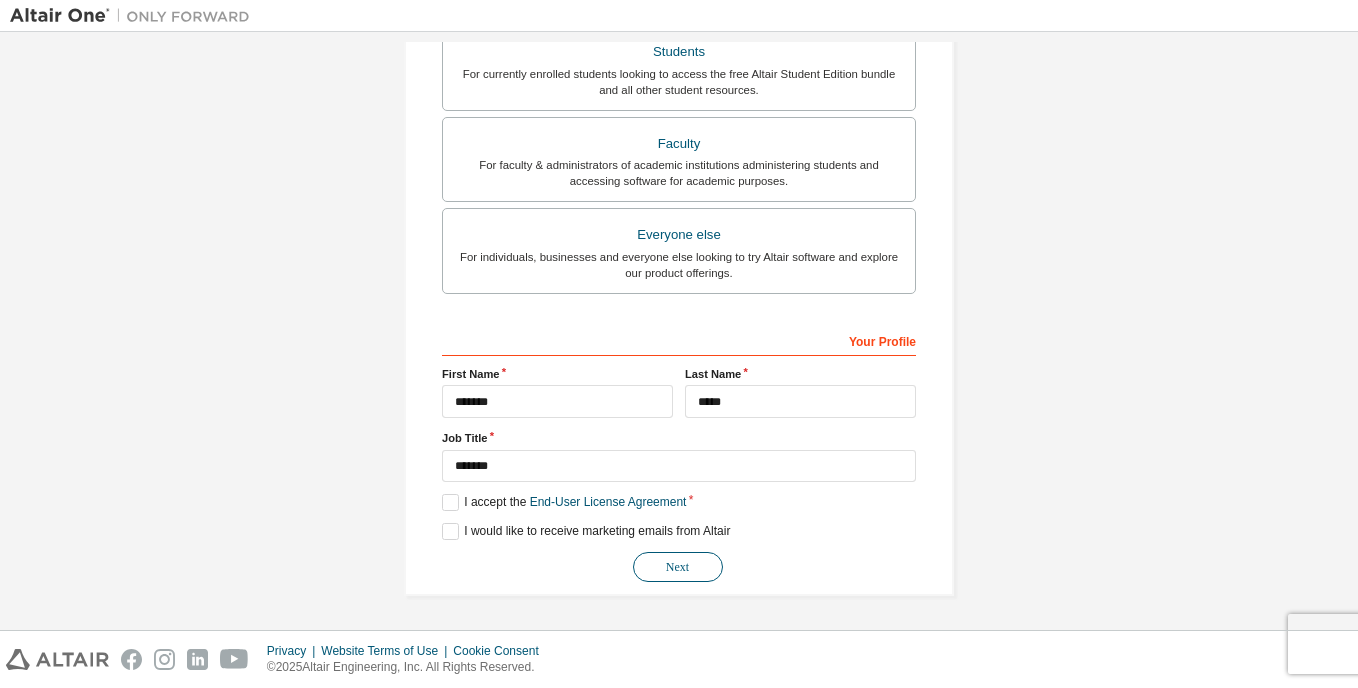 click on "Next" at bounding box center (678, 567) 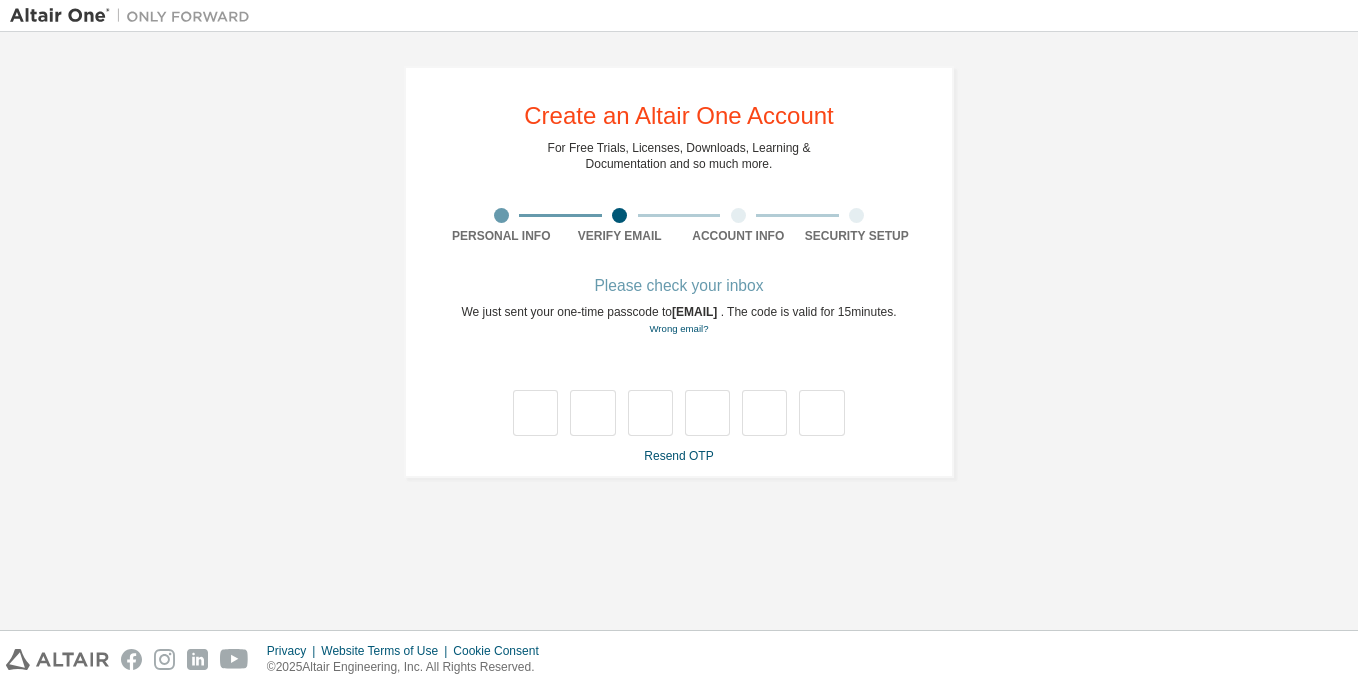 scroll, scrollTop: 0, scrollLeft: 0, axis: both 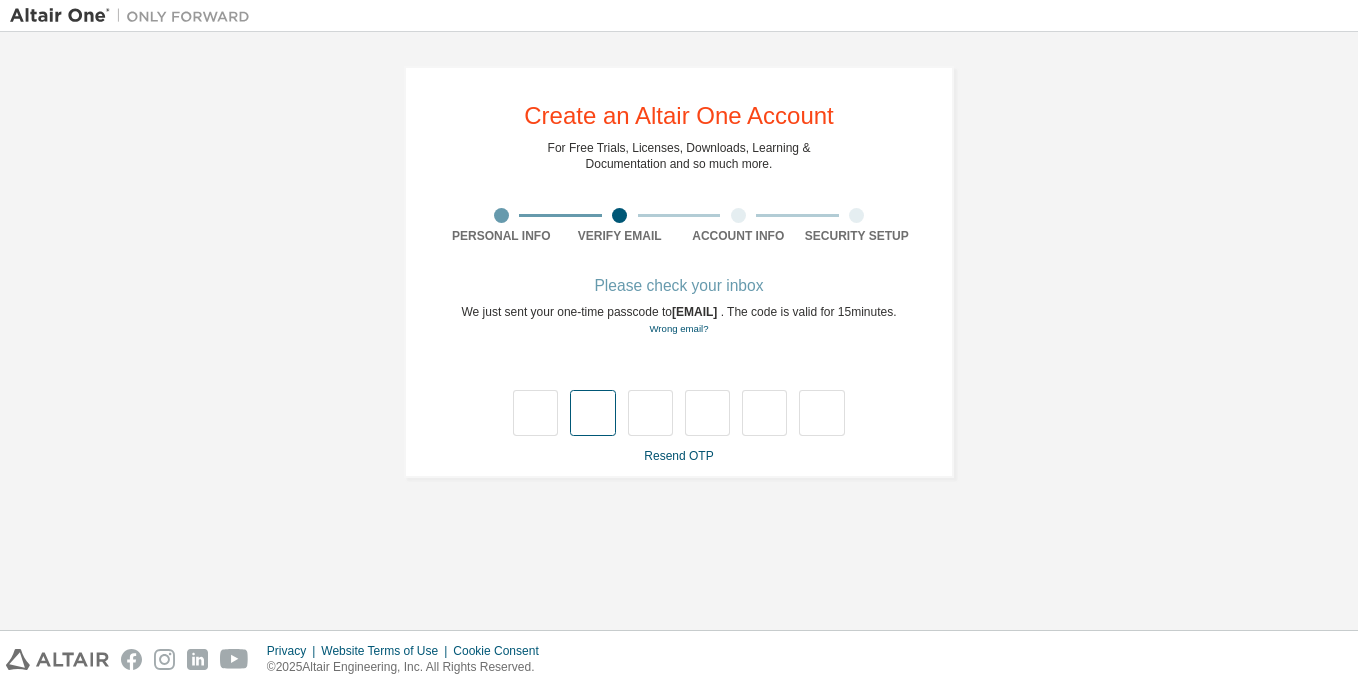 type on "*" 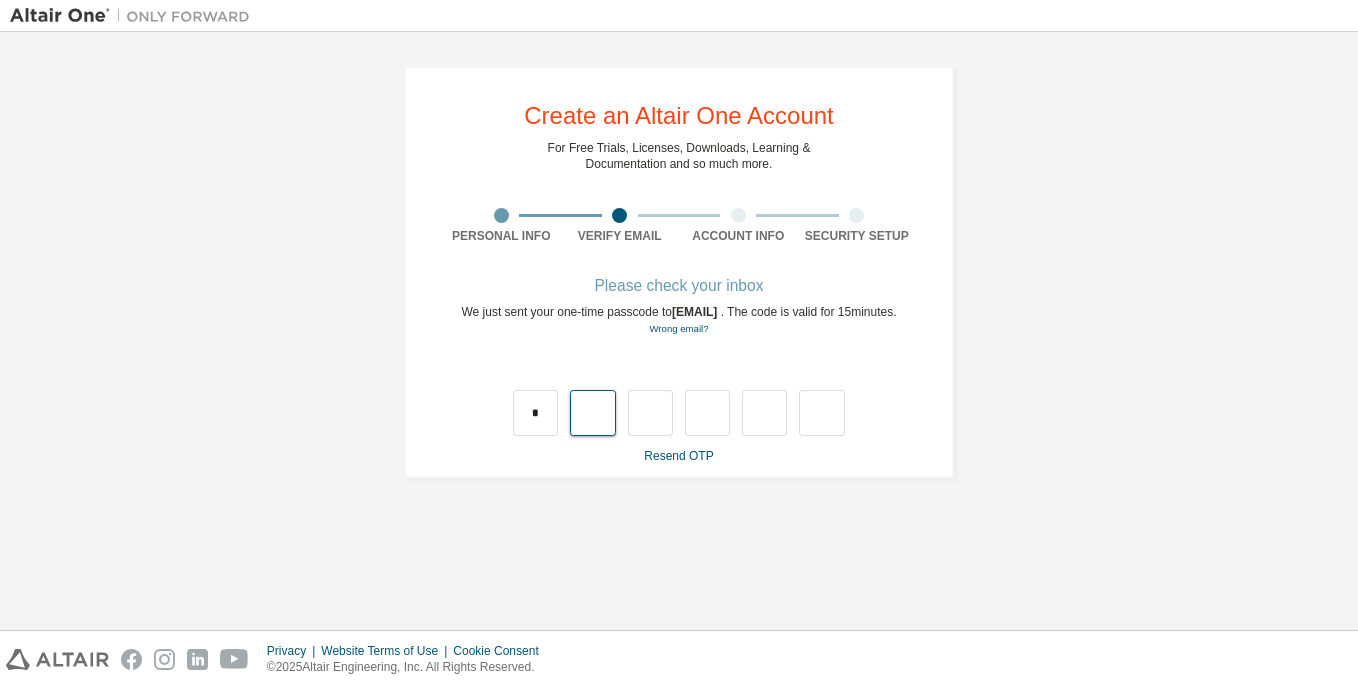 type on "*" 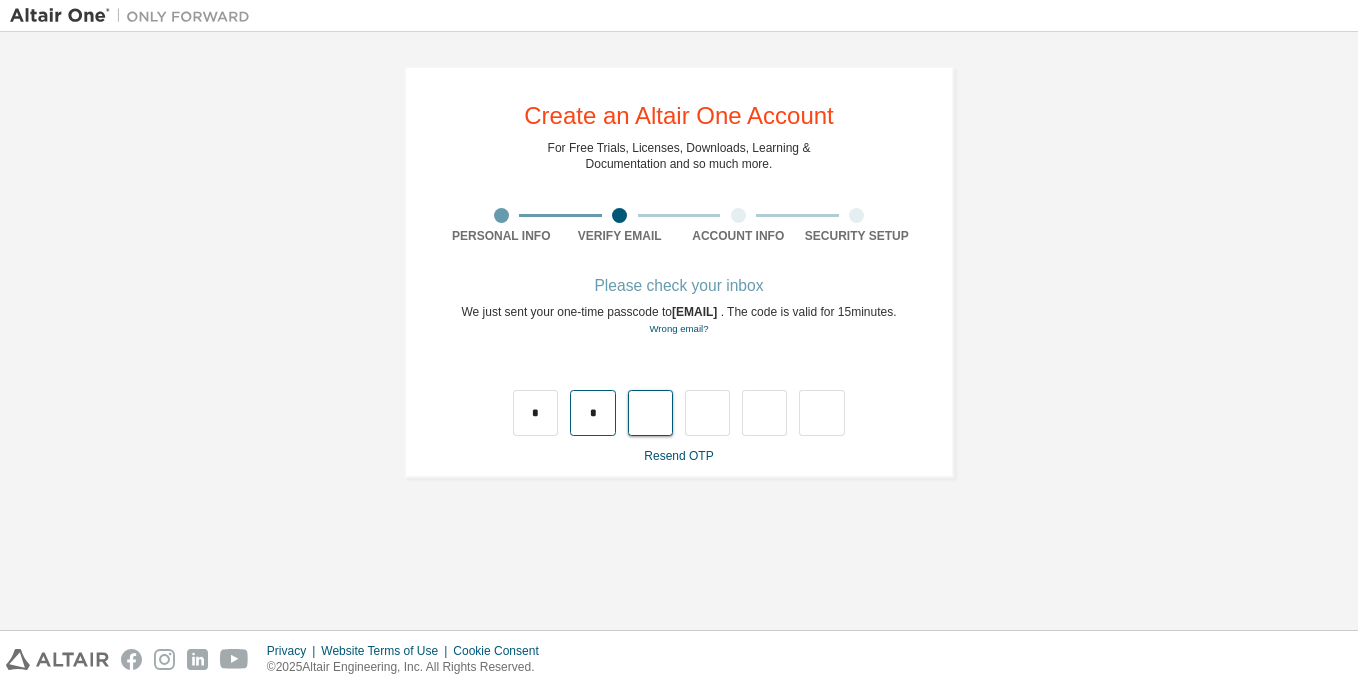 type on "*" 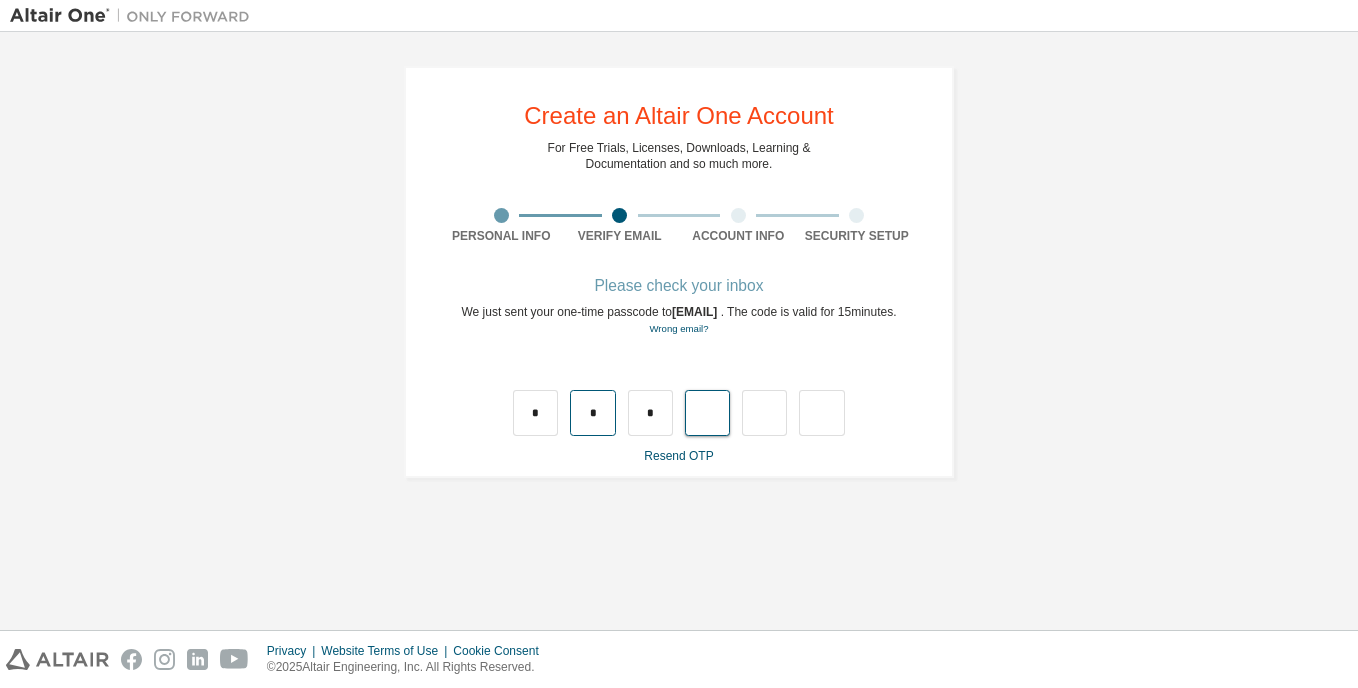 type on "*" 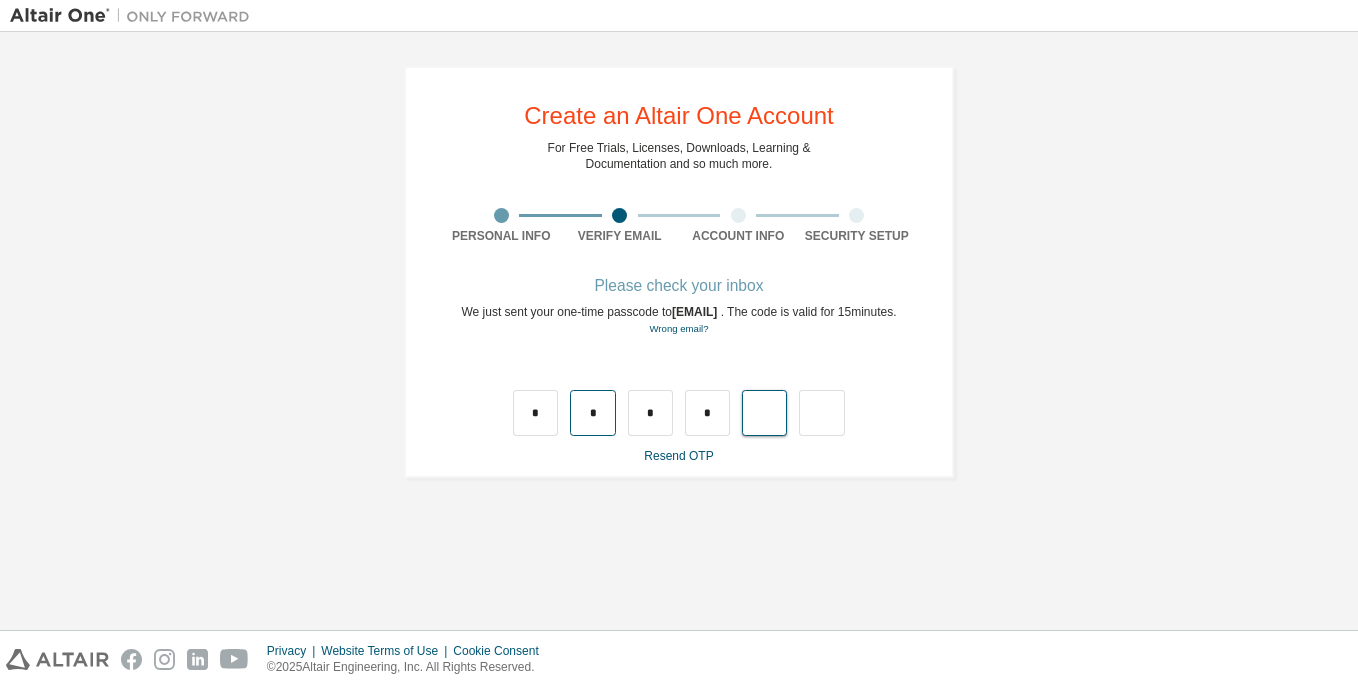 type on "*" 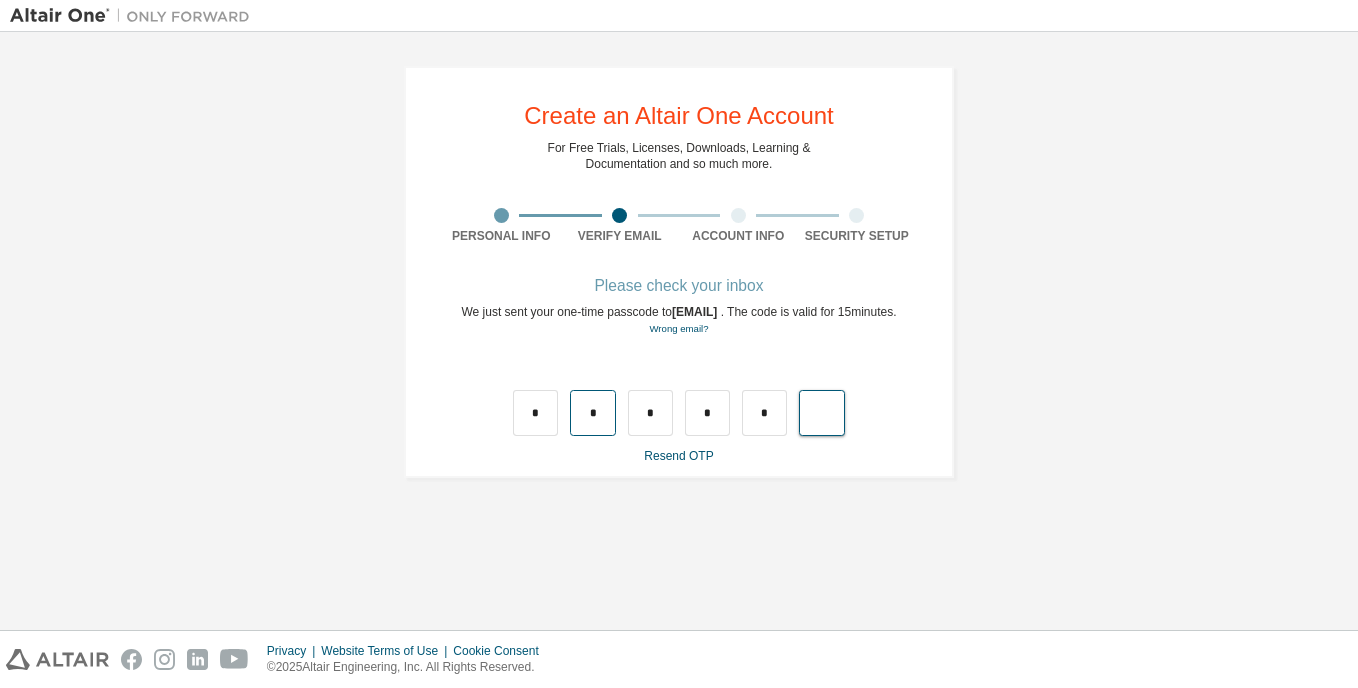 type on "*" 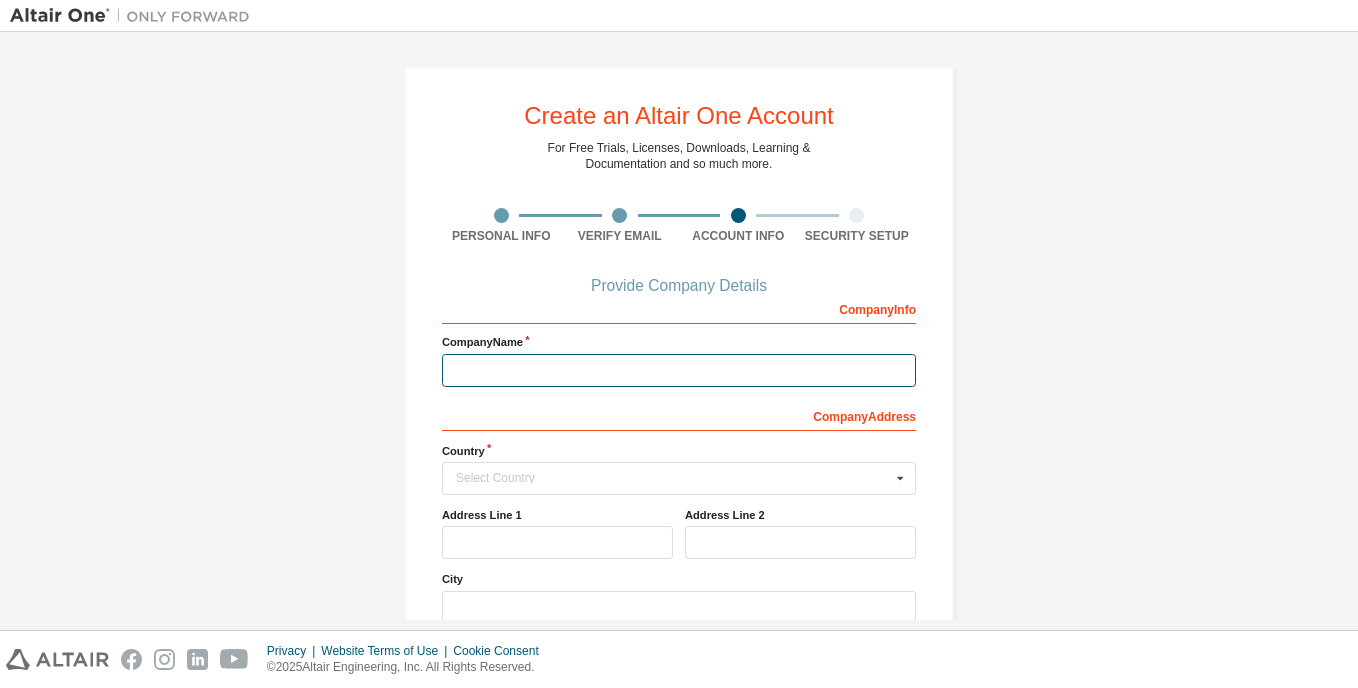 click at bounding box center [679, 370] 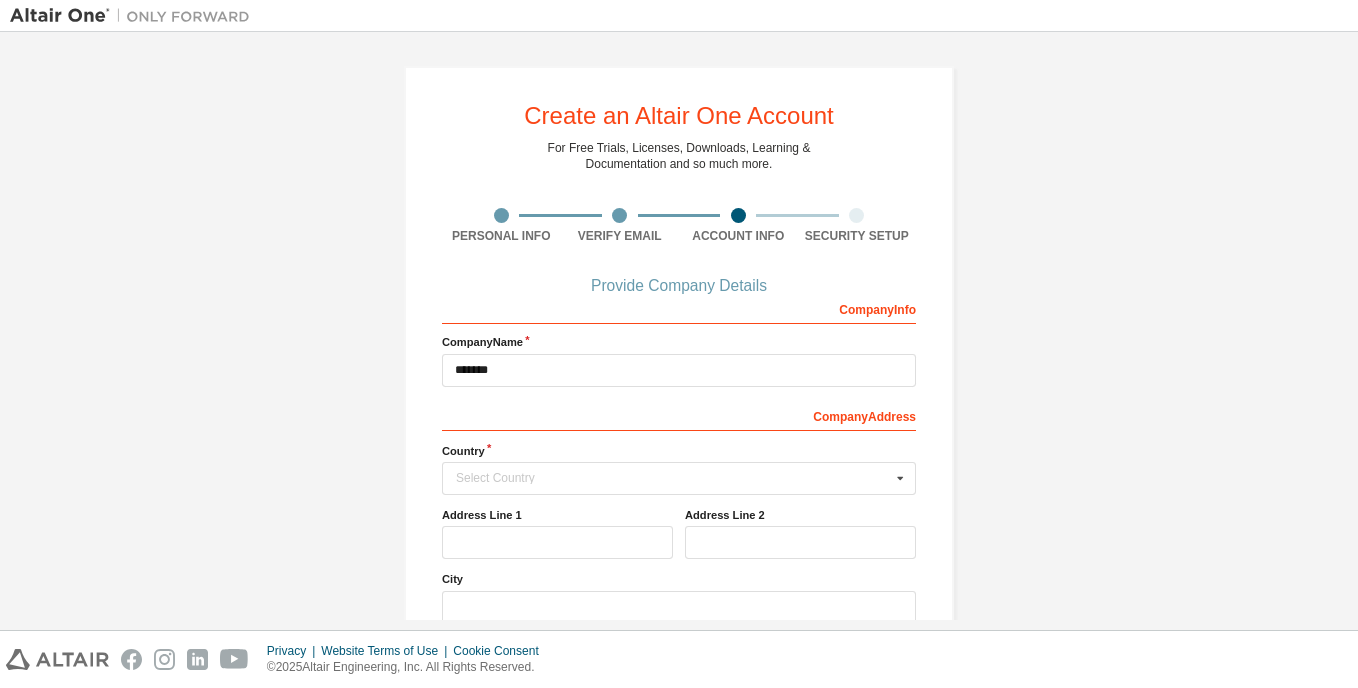 type 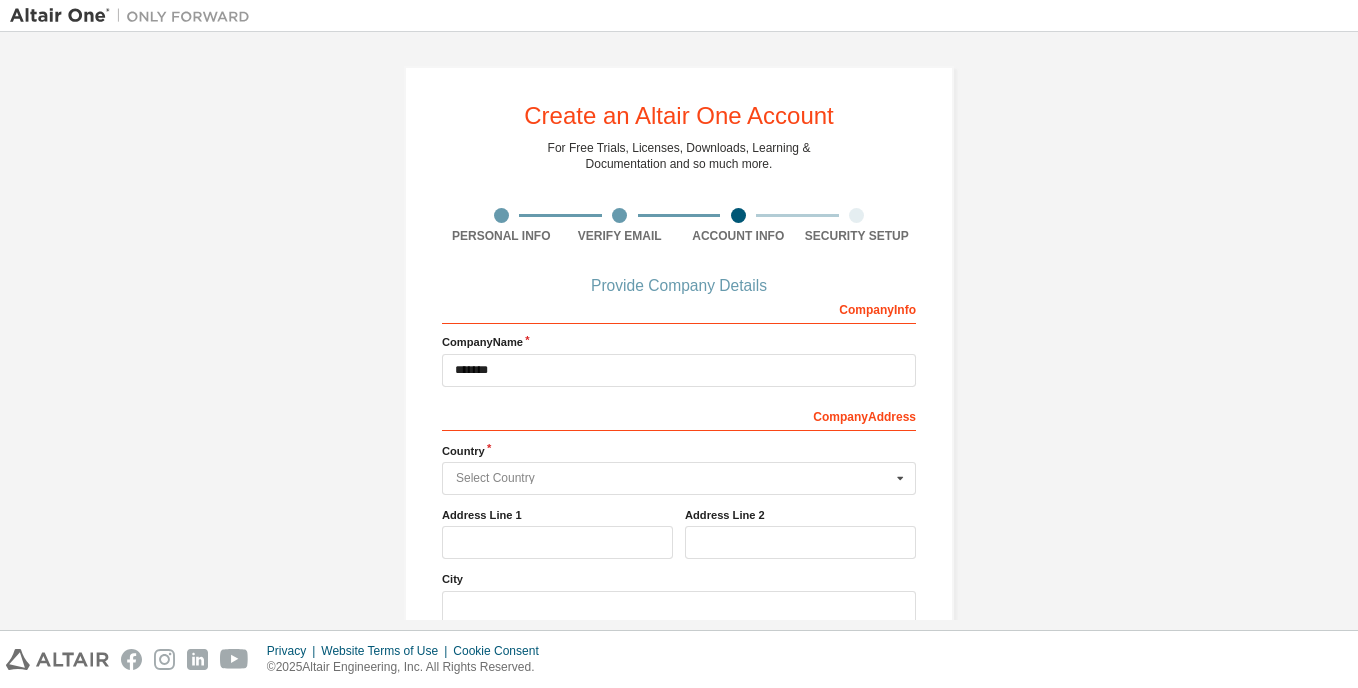 type on "*********" 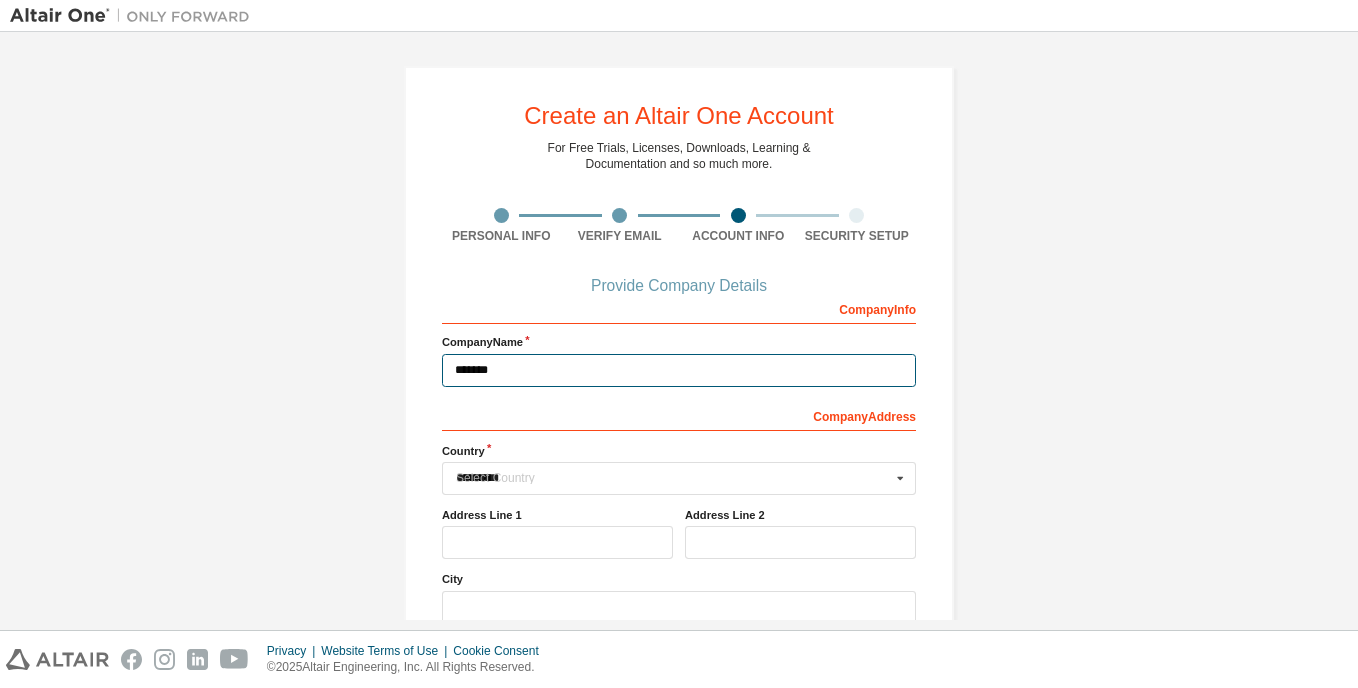 type 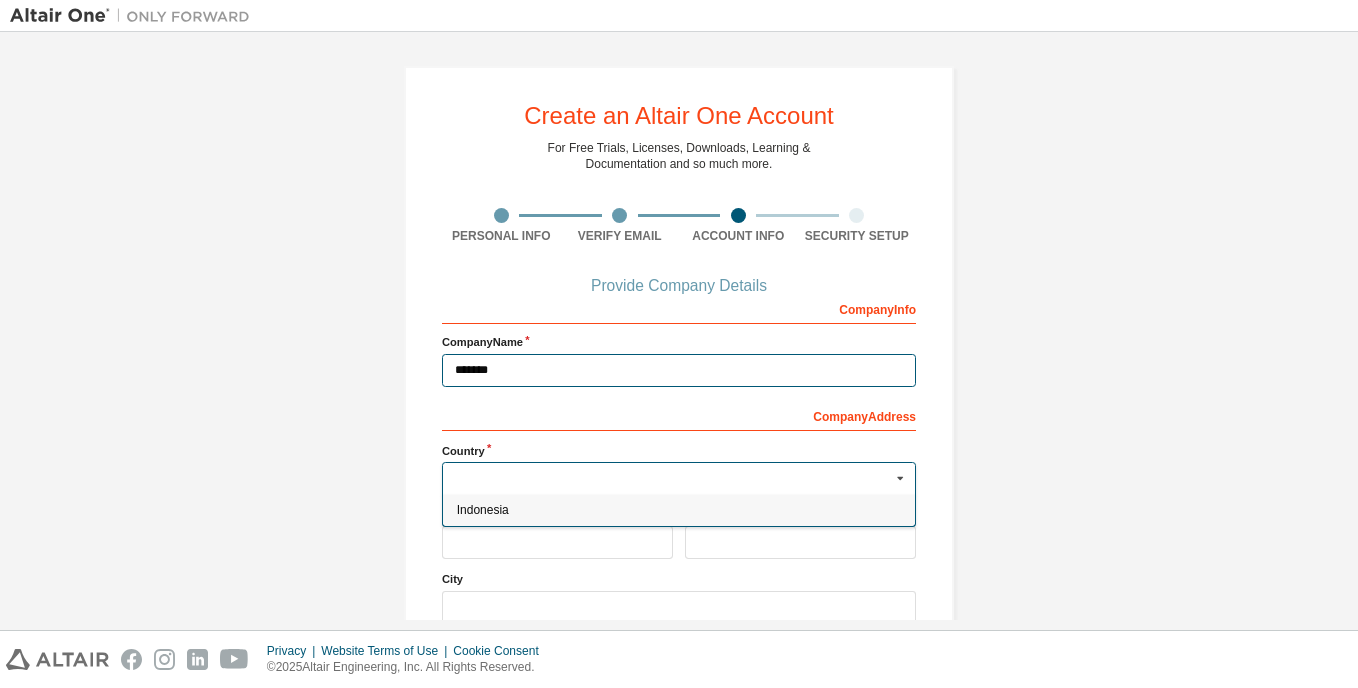 click on "*******" at bounding box center (679, 370) 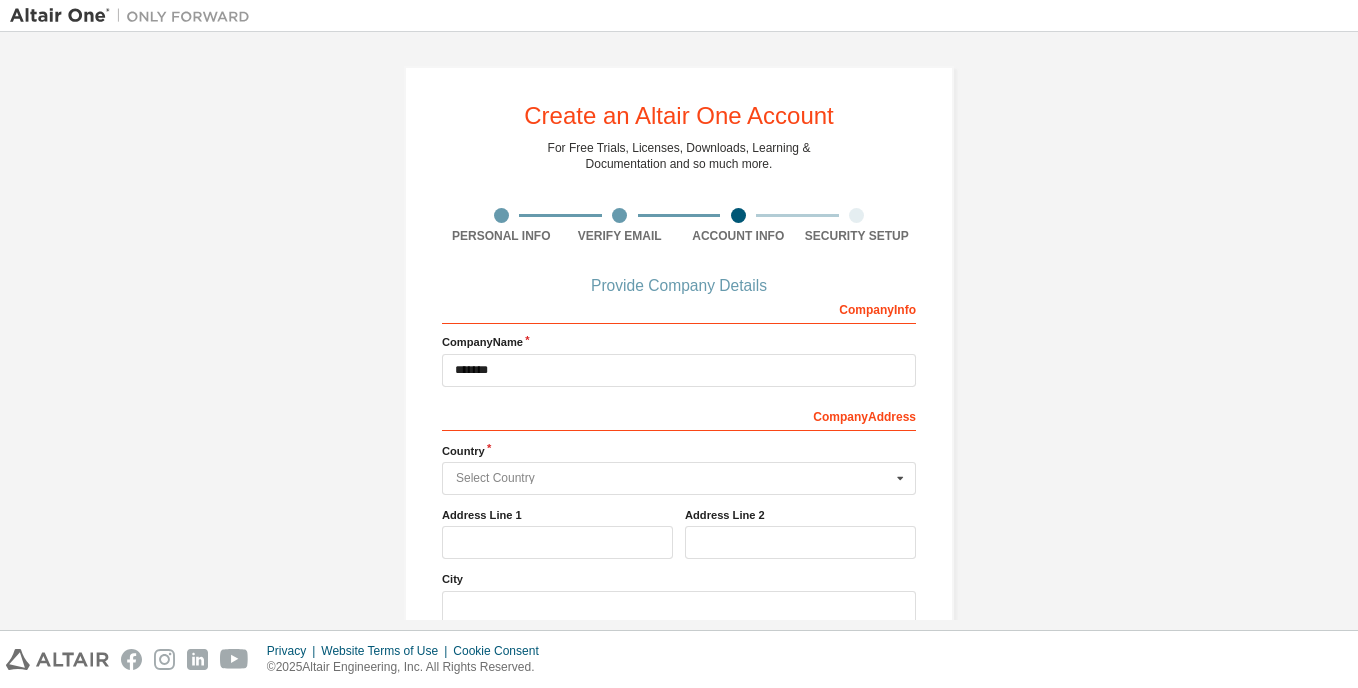 type on "*********" 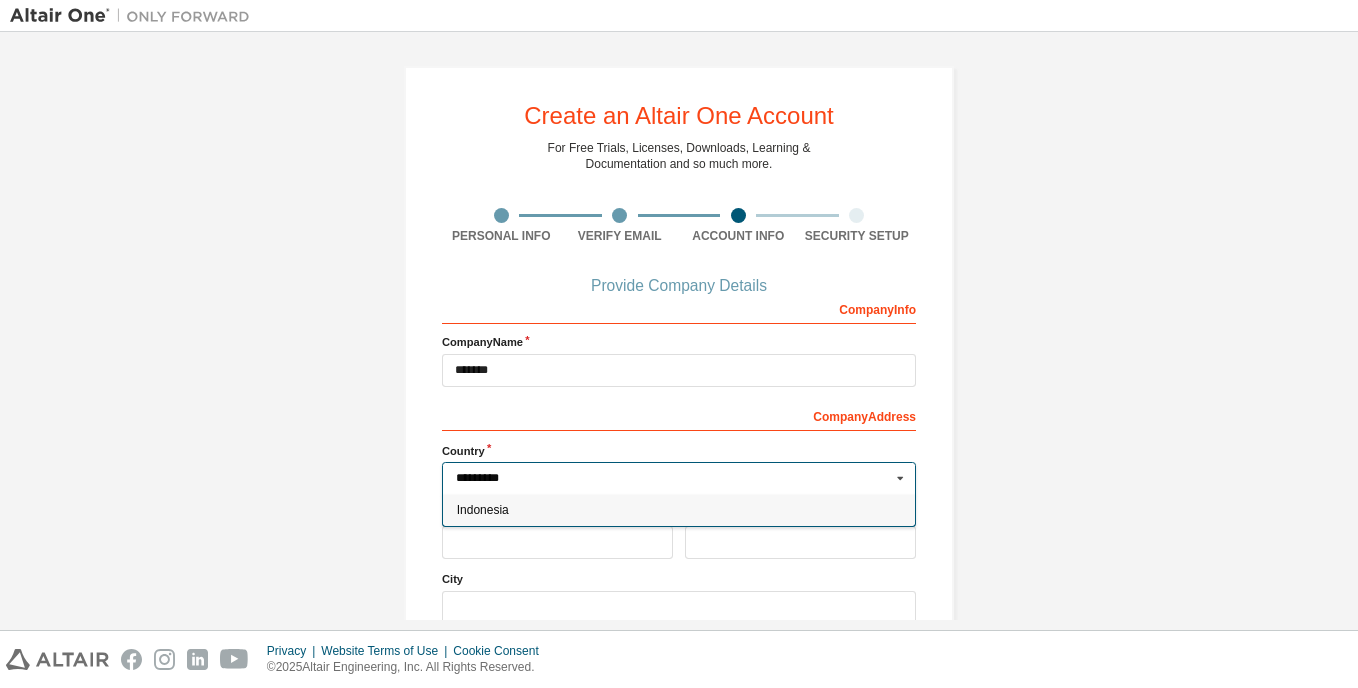 click on "*********" at bounding box center [680, 478] 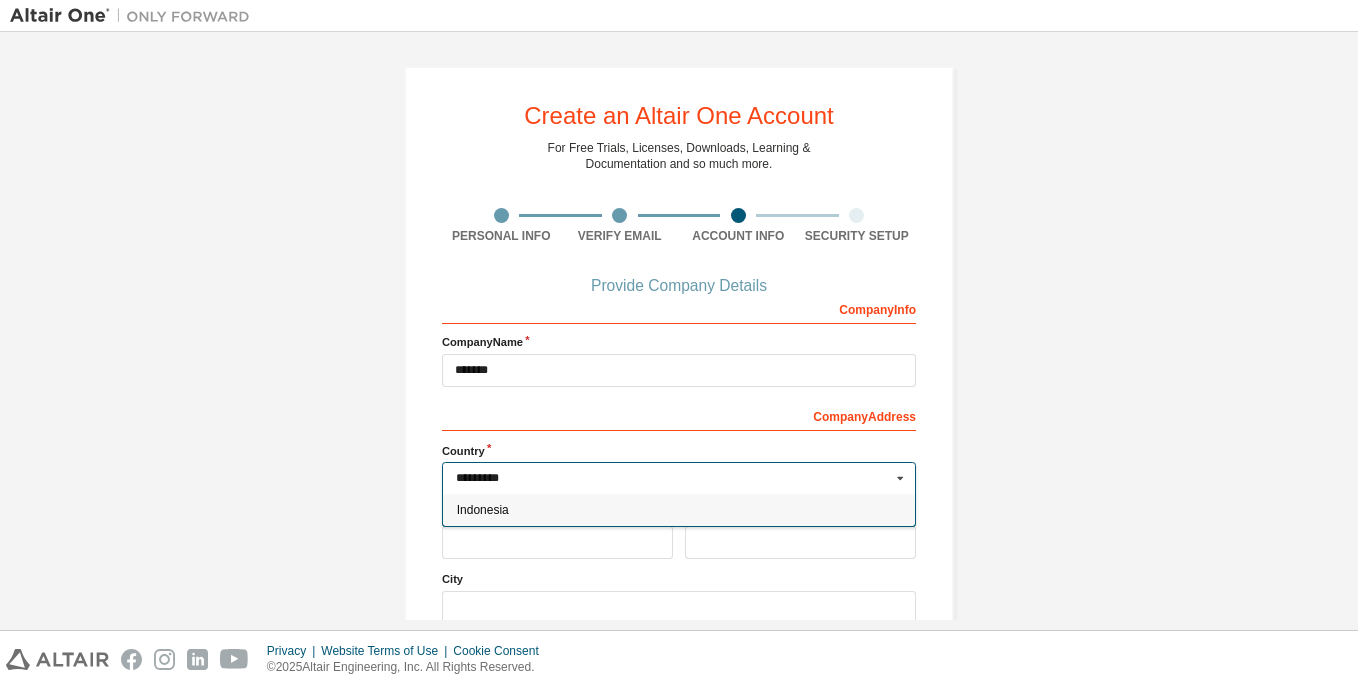 click on "Indonesia" at bounding box center (679, 510) 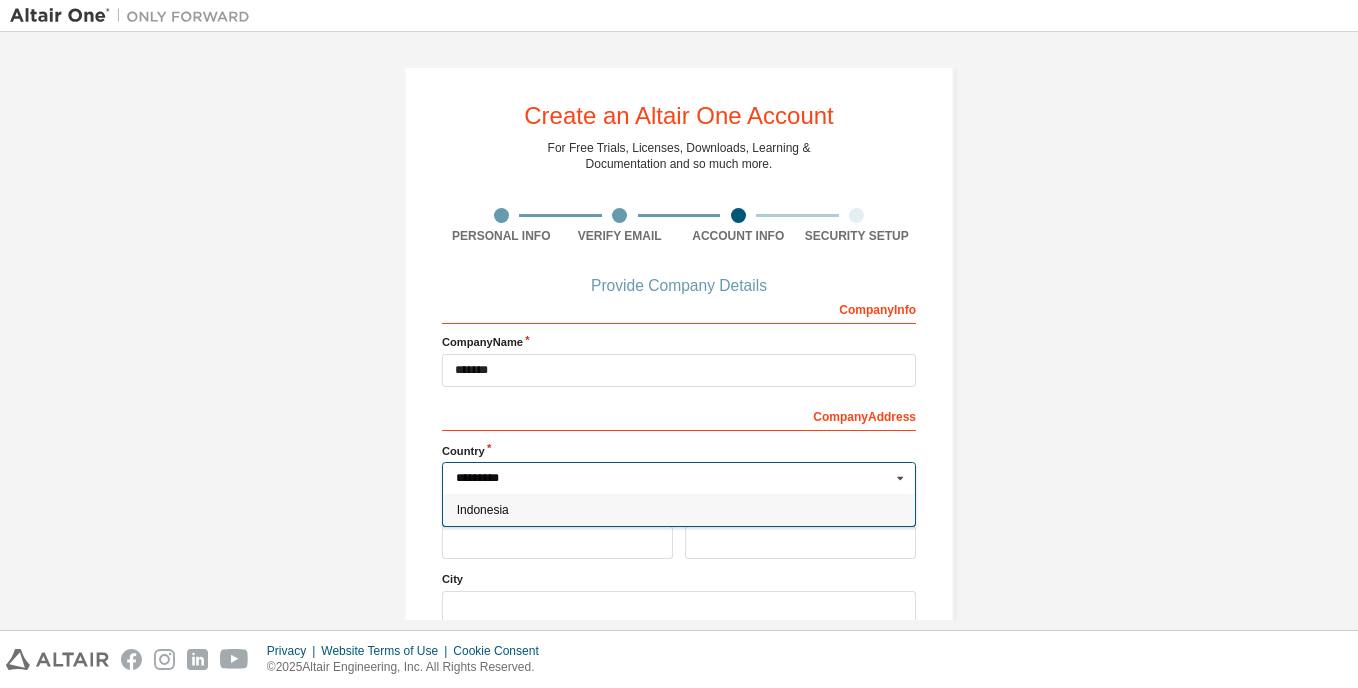 type on "***" 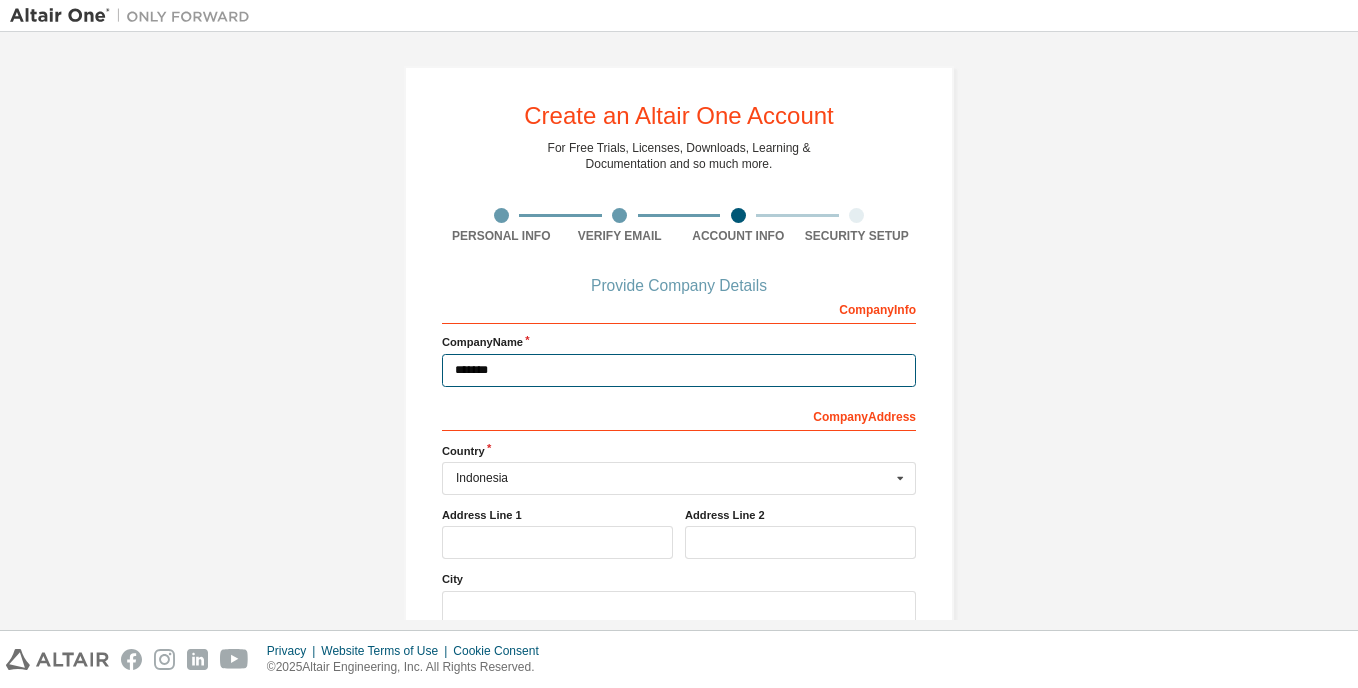 click on "*******" at bounding box center [679, 370] 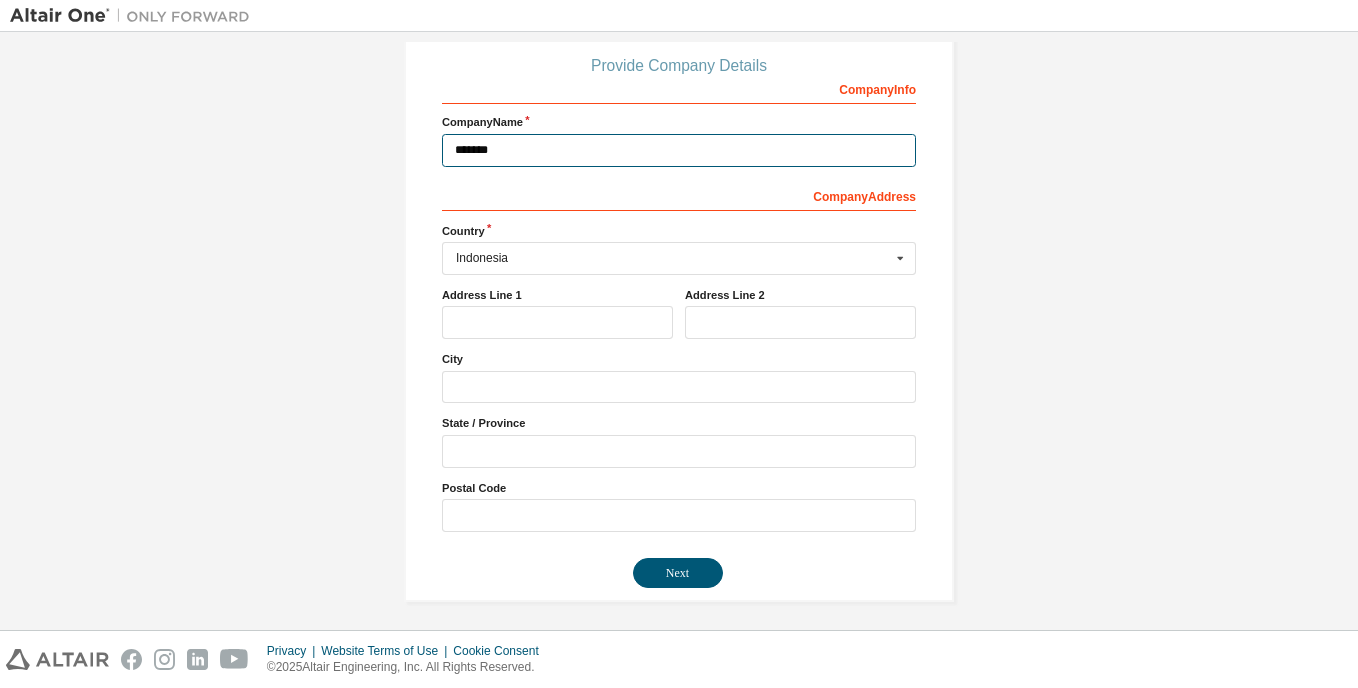 scroll, scrollTop: 226, scrollLeft: 0, axis: vertical 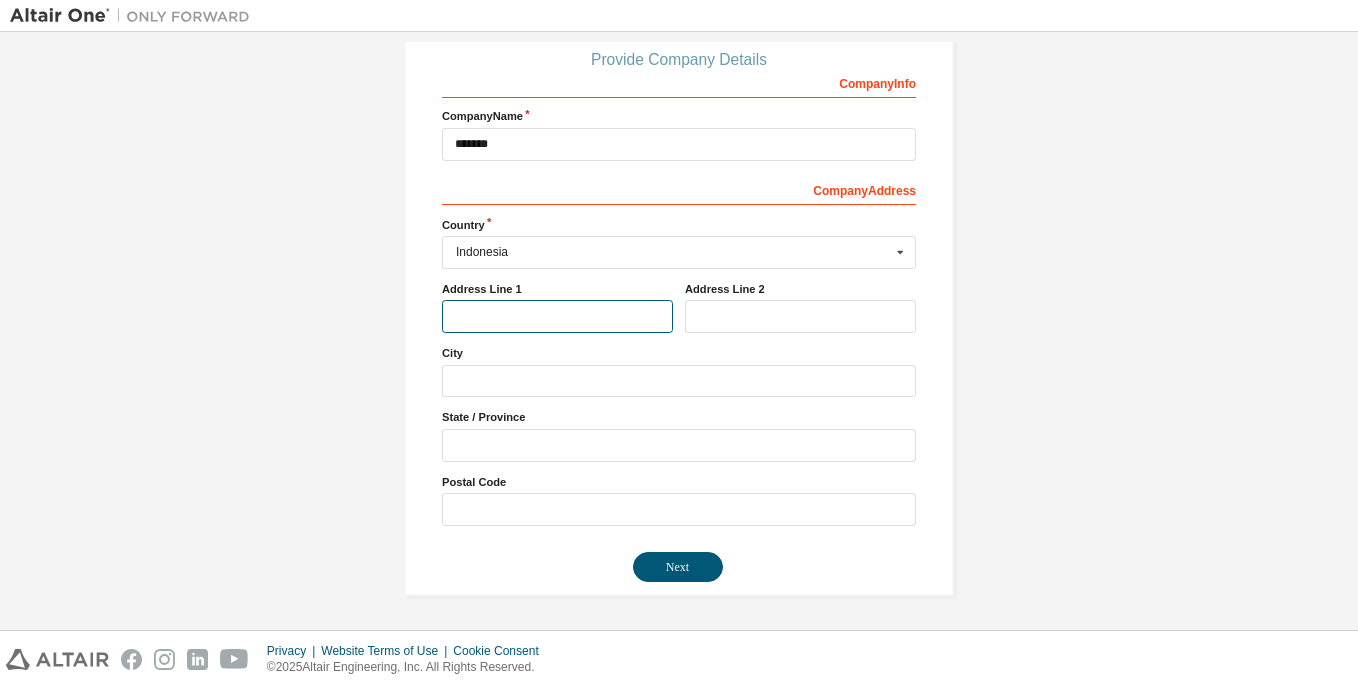 click at bounding box center (557, 316) 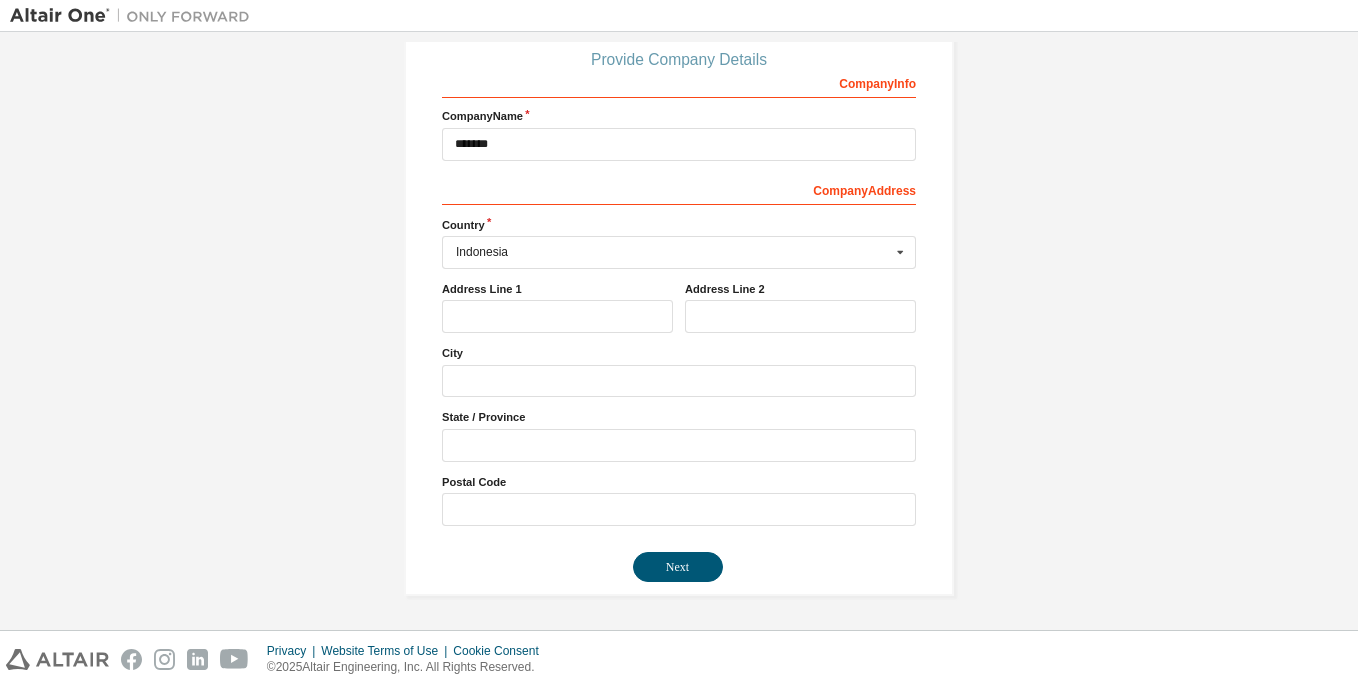 click on "Company  Info Company  Name ******* Company  Address *** Country Indonesia Afghanistan Åland Islands Albania Algeria American Samoa Andorra Angola Anguilla Antarctica Antigua and Barbuda Argentina Armenia Aruba Australia Austria Azerbaijan Bahamas Bahrain Bangladesh Barbados Belgium Belize Benin Bermuda Bhutan Bolivia (Plurinational State of) Bonaire, Sint Eustatius and Saba Bosnia and Herzegovina Botswana Bouvet Island Brazil British Indian Ocean Territory Brunei Darussalam Bulgaria Burkina Faso Burundi Cabo Verde Cambodia Cameroon Canada Cayman Islands Central African Republic Chad Chile China Christmas Island Cocos (Keeling) Islands Colombia Comoros Congo Congo (Democratic Republic of the) Cook Islands Costa Rica Côte d'Ivoire Croatia Curaçao Cyprus Czech Republic Denmark Djibouti Dominica Dominican Republic Ecuador Egypt El Salvador Equatorial Guinea Eritrea Estonia Ethiopia Falkland Islands (Malvinas) Faroe Islands Fiji Finland France French Guiana French Polynesia French Southern Territories Gabon" at bounding box center [679, 296] 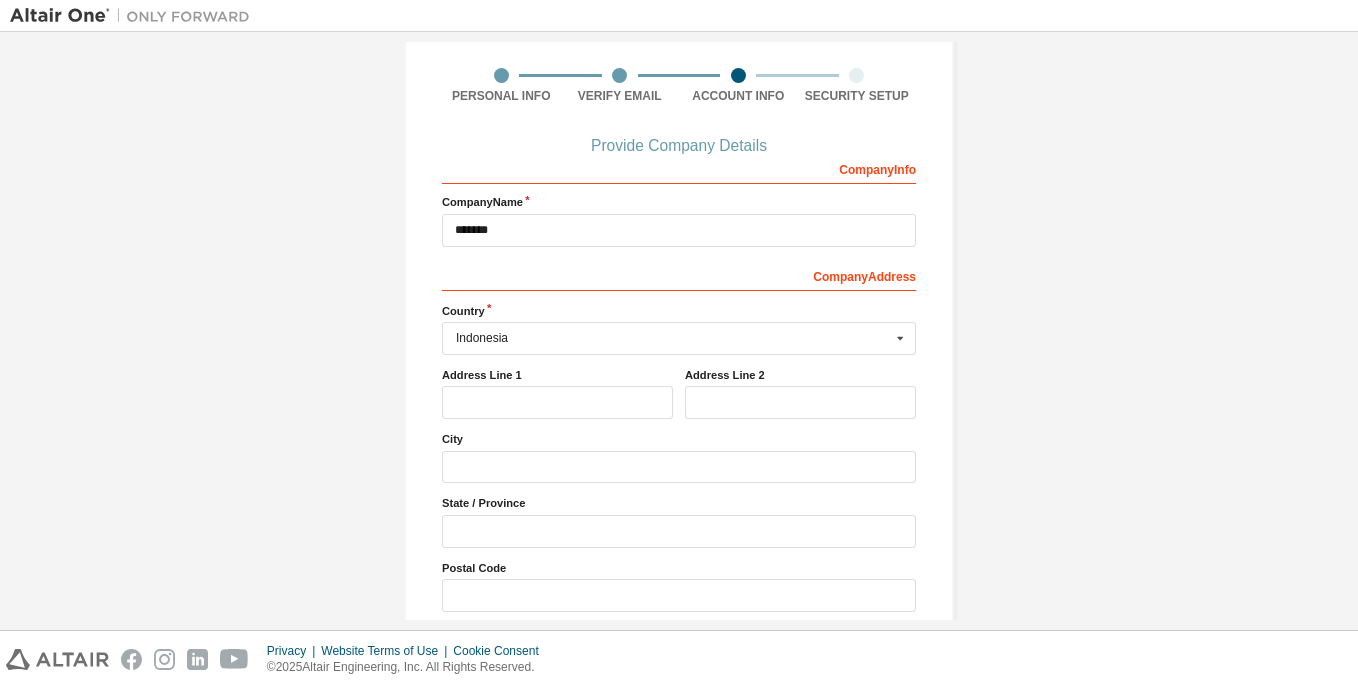 scroll, scrollTop: 0, scrollLeft: 0, axis: both 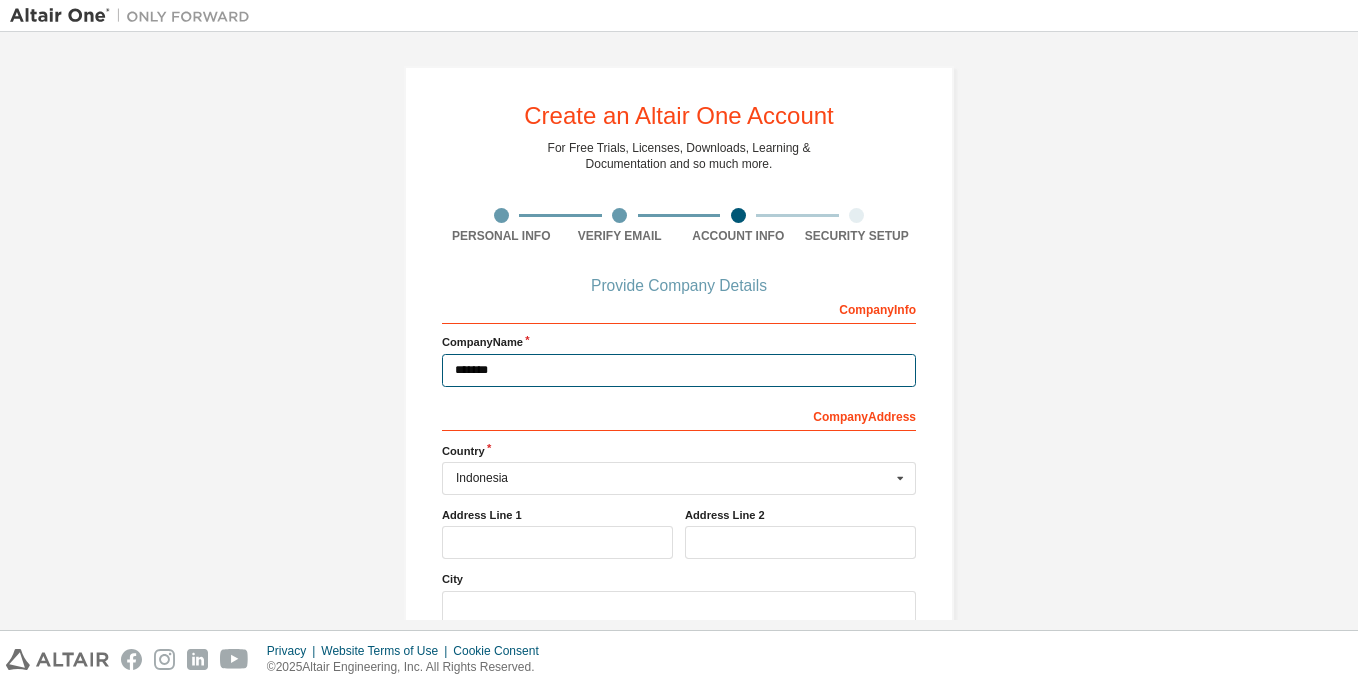 click on "*******" at bounding box center (679, 370) 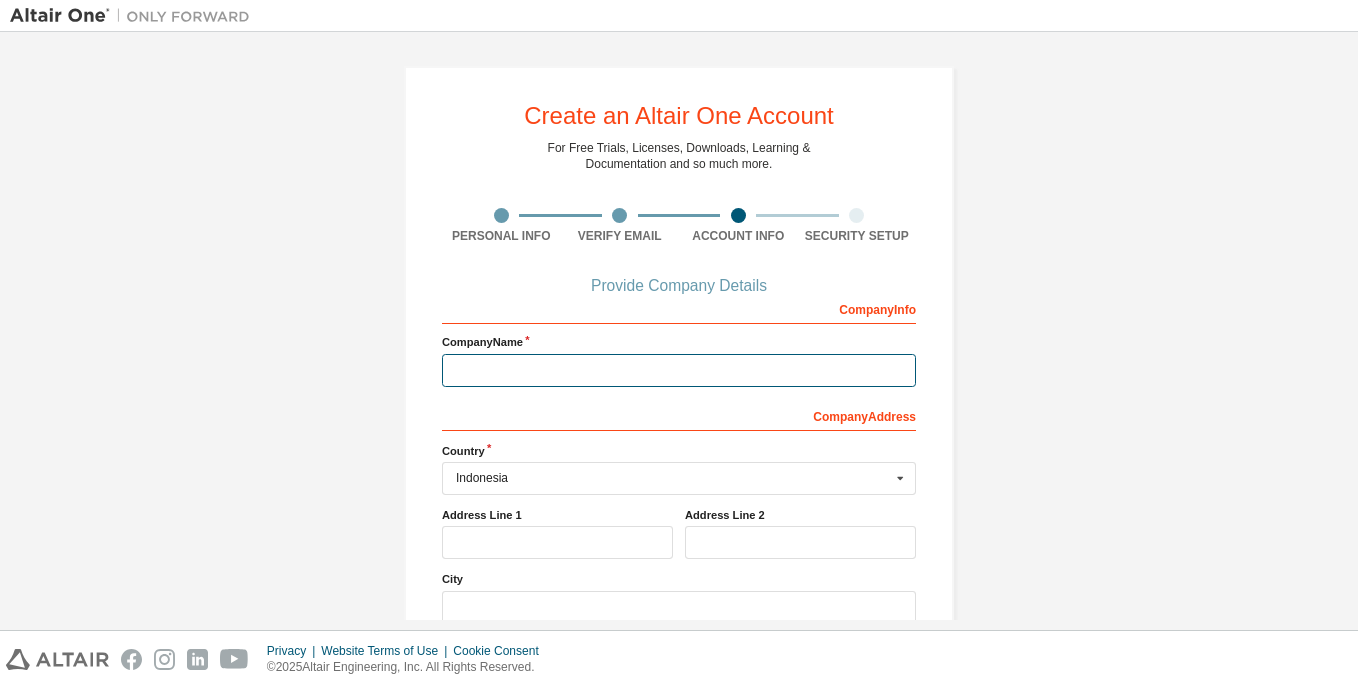 click at bounding box center [679, 370] 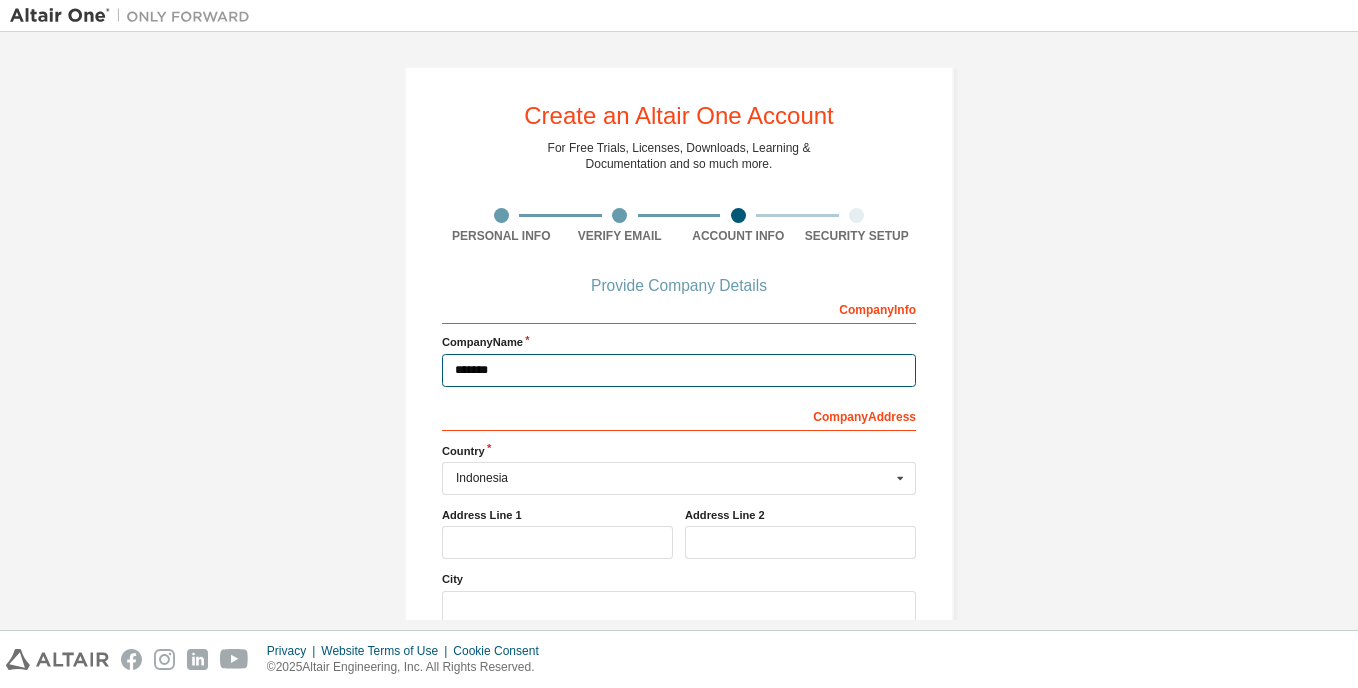 click on "*******" at bounding box center (679, 370) 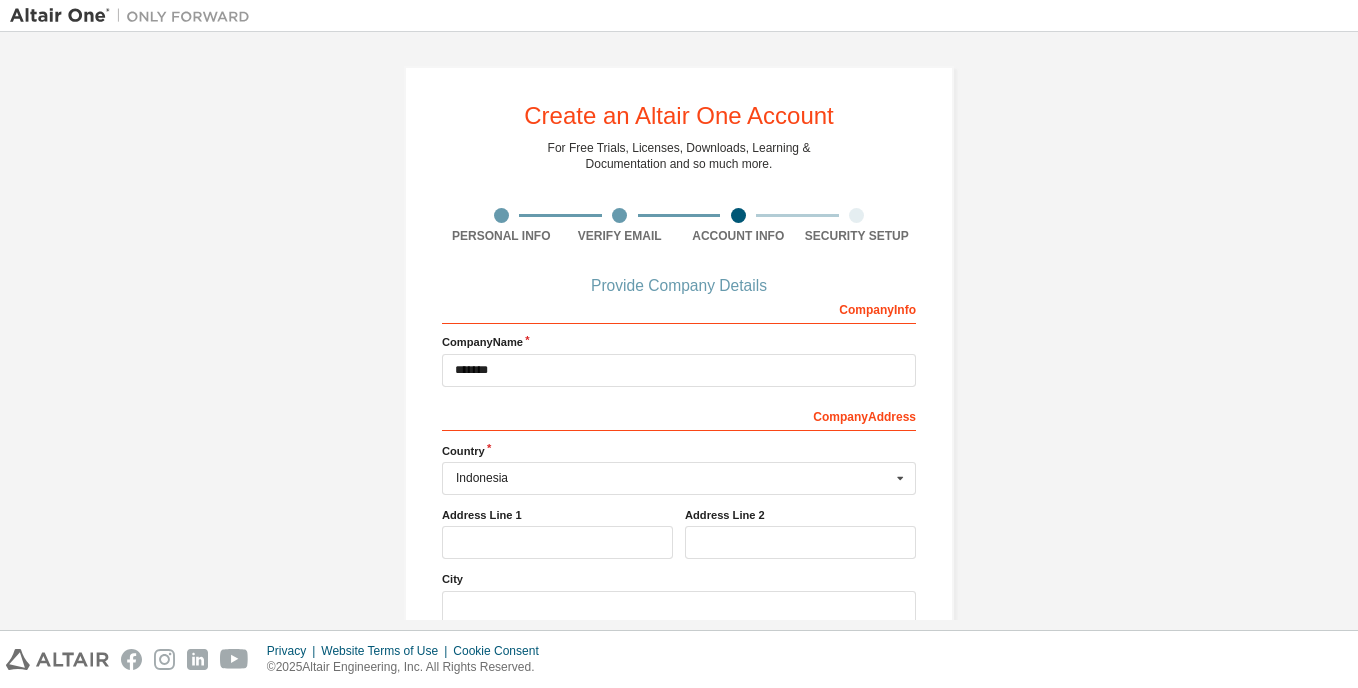 drag, startPoint x: 530, startPoint y: 375, endPoint x: 638, endPoint y: 415, distance: 115.16944 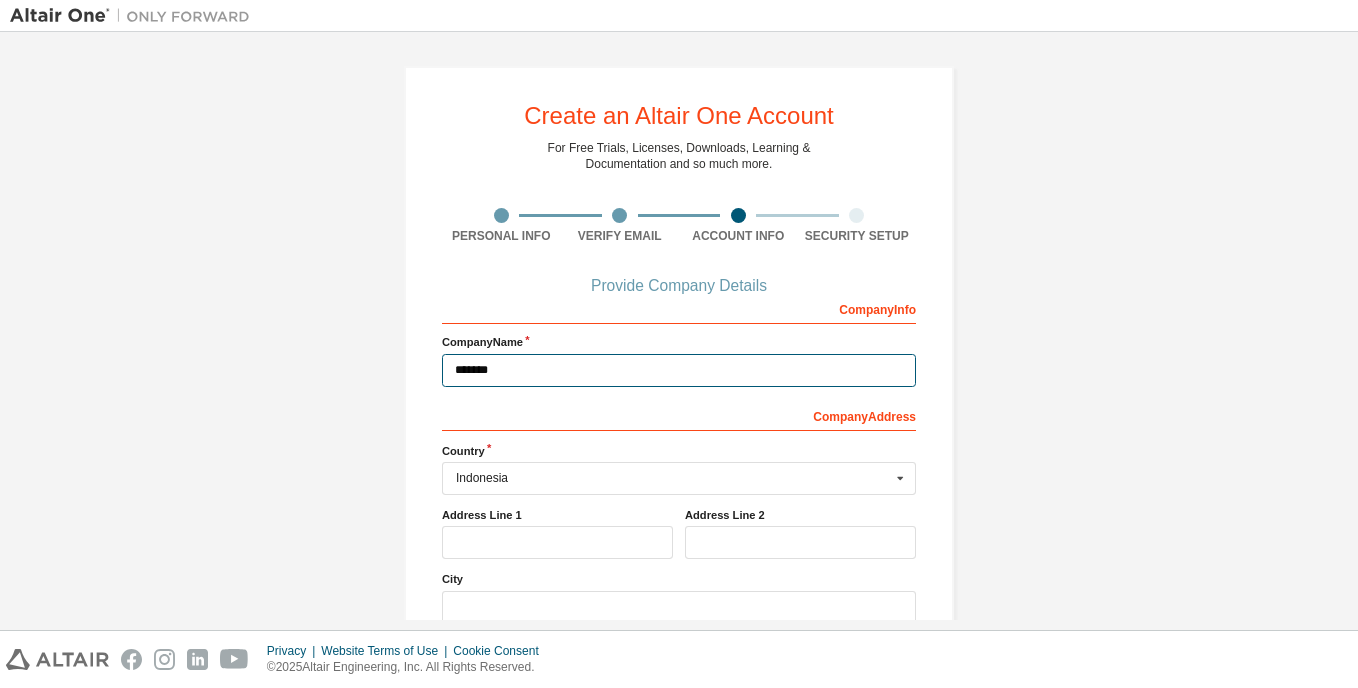 click on "*******" at bounding box center (679, 370) 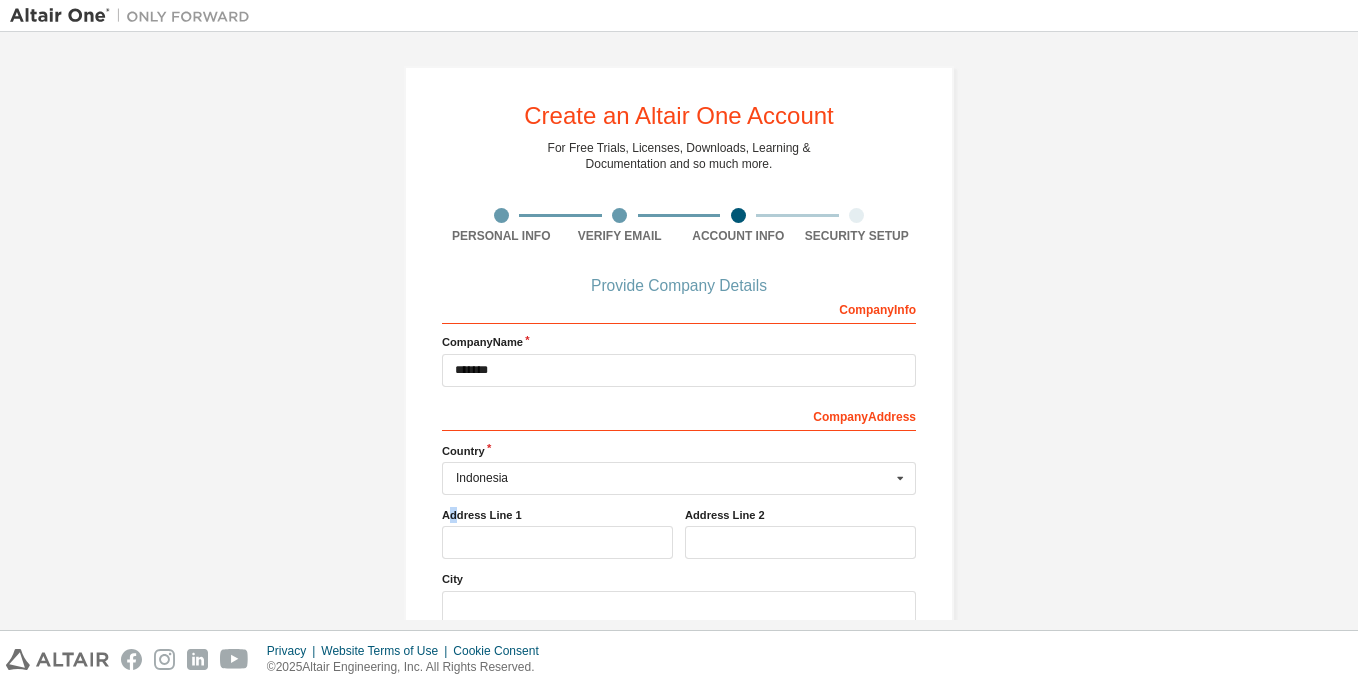 click on "Company  Info Company  Name ******* Company  Address *** Country Indonesia Afghanistan Åland Islands Albania Algeria American Samoa Andorra Angola Anguilla Antarctica Antigua and Barbuda Argentina Armenia Aruba Australia Austria Azerbaijan Bahamas Bahrain Bangladesh Barbados Belgium Belize Benin Bermuda Bhutan Bolivia (Plurinational State of) Bonaire, Sint Eustatius and Saba Bosnia and Herzegovina Botswana Bouvet Island Brazil British Indian Ocean Territory Brunei Darussalam Bulgaria Burkina Faso Burundi Cabo Verde Cambodia Cameroon Canada Cayman Islands Central African Republic Chad Chile China Christmas Island Cocos (Keeling) Islands Colombia Comoros Congo Congo (Democratic Republic of the) Cook Islands Costa Rica Côte d'Ivoire Croatia Curaçao Cyprus Czech Republic Denmark Djibouti Dominica Dominican Republic Ecuador Egypt El Salvador Equatorial Guinea Eritrea Estonia Ethiopia Falkland Islands (Malvinas) Faroe Islands Fiji Finland France French Guiana French Polynesia French Southern Territories Gabon" at bounding box center [679, 522] 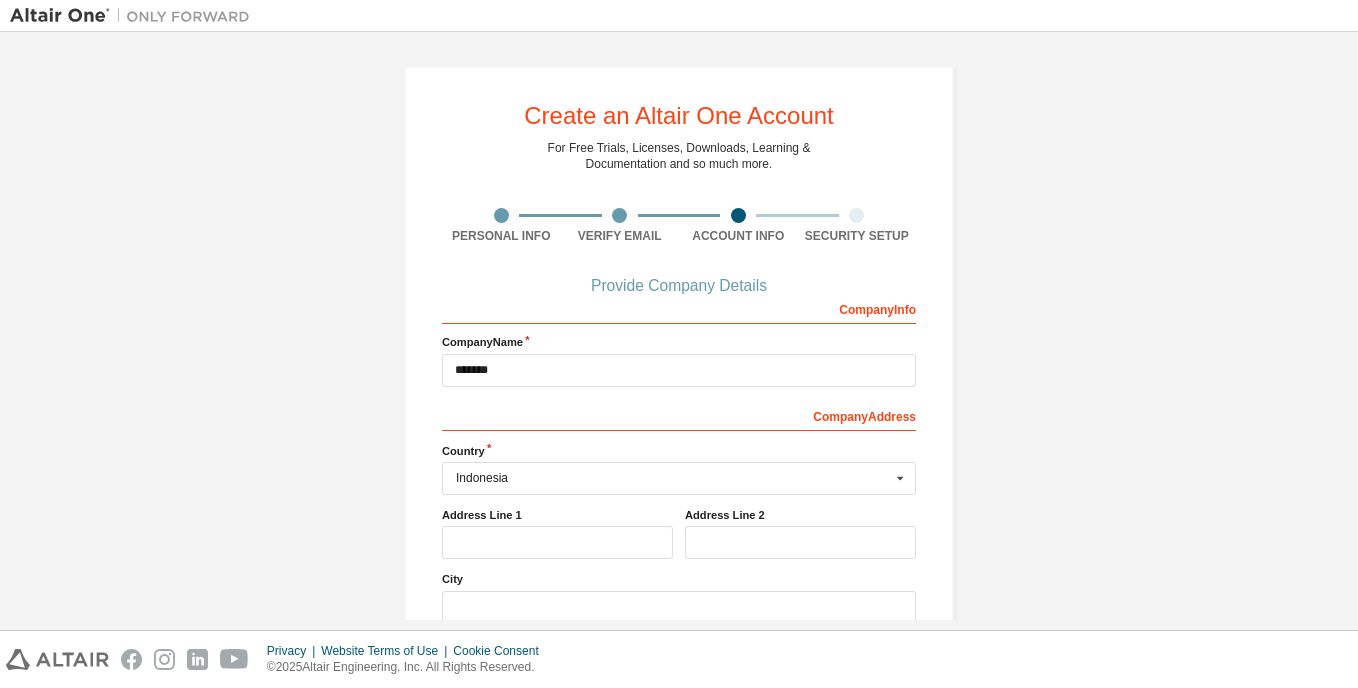 drag, startPoint x: 447, startPoint y: 497, endPoint x: 625, endPoint y: 556, distance: 187.52333 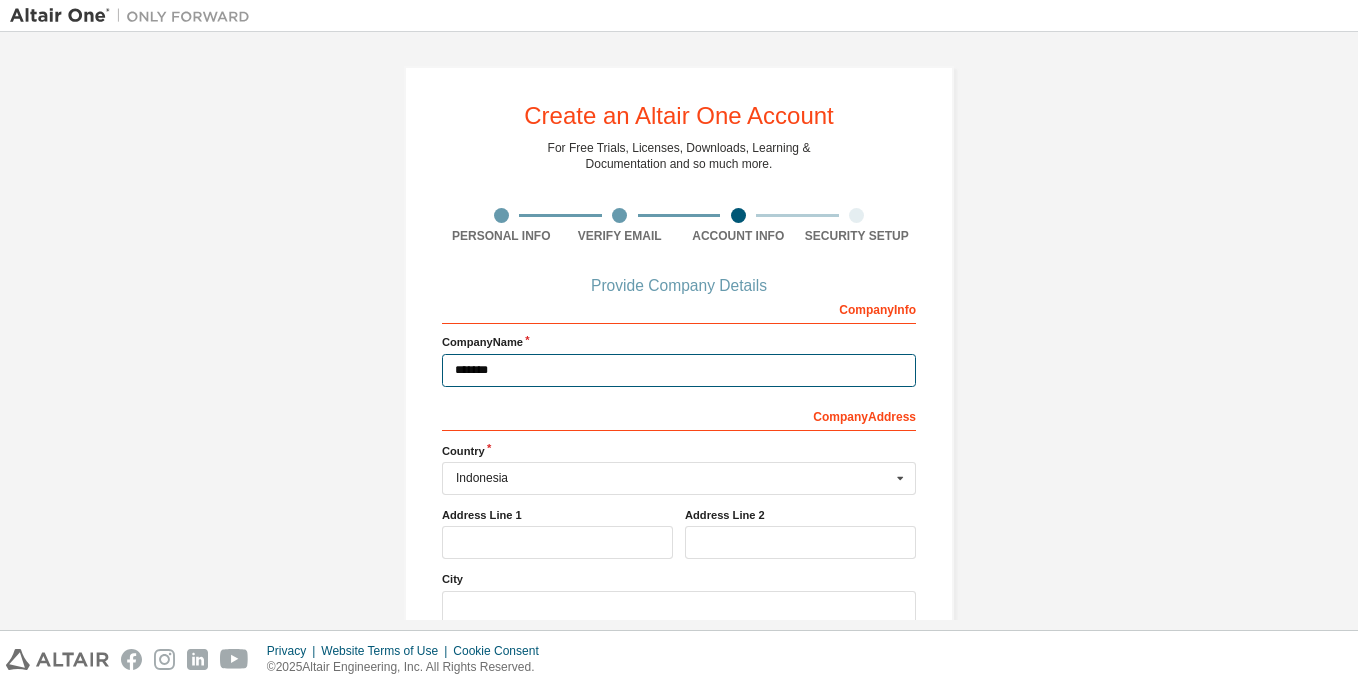 click on "*******" at bounding box center (679, 370) 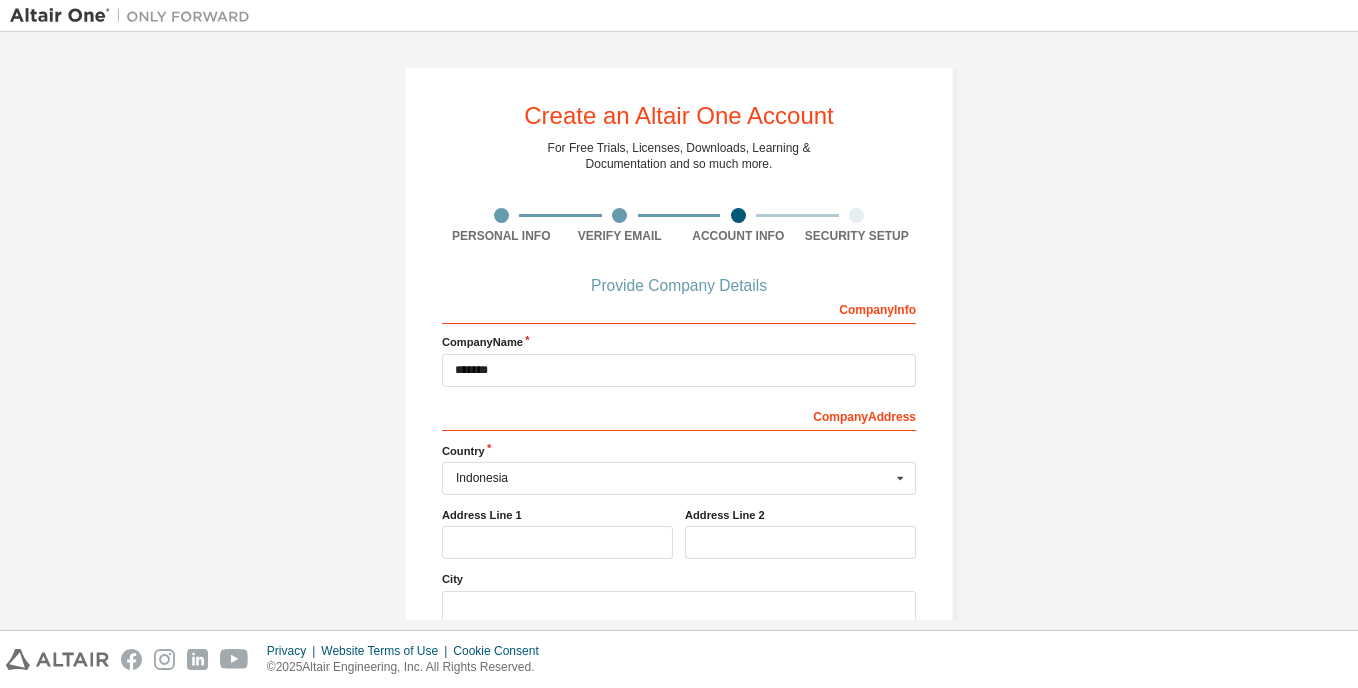 click on "Company  Info Company  Name ******* Company  Address *** Country Indonesia Afghanistan Åland Islands Albania Algeria American Samoa Andorra Angola Anguilla Antarctica Antigua and Barbuda Argentina Armenia Aruba Australia Austria Azerbaijan Bahamas Bahrain Bangladesh Barbados Belgium Belize Benin Bermuda Bhutan Bolivia (Plurinational State of) Bonaire, Sint Eustatius and Saba Bosnia and Herzegovina Botswana Bouvet Island Brazil British Indian Ocean Territory Brunei Darussalam Bulgaria Burkina Faso Burundi Cabo Verde Cambodia Cameroon Canada Cayman Islands Central African Republic Chad Chile China Christmas Island Cocos (Keeling) Islands Colombia Comoros Congo Congo (Democratic Republic of the) Cook Islands Costa Rica Côte d'Ivoire Croatia Curaçao Cyprus Czech Republic Denmark Djibouti Dominica Dominican Republic Ecuador Egypt El Salvador Equatorial Guinea Eritrea Estonia Ethiopia Falkland Islands (Malvinas) Faroe Islands Fiji Finland France French Guiana French Polynesia French Southern Territories Gabon" at bounding box center (679, 522) 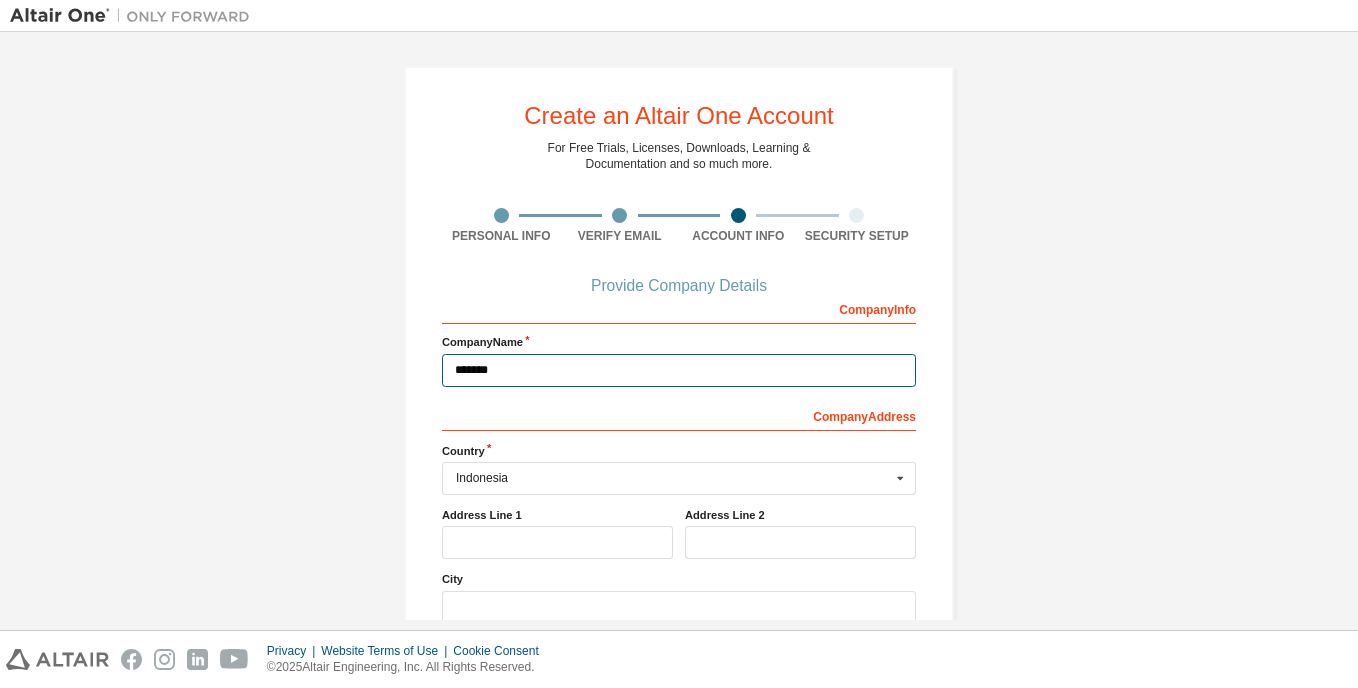 click on "*******" at bounding box center (679, 370) 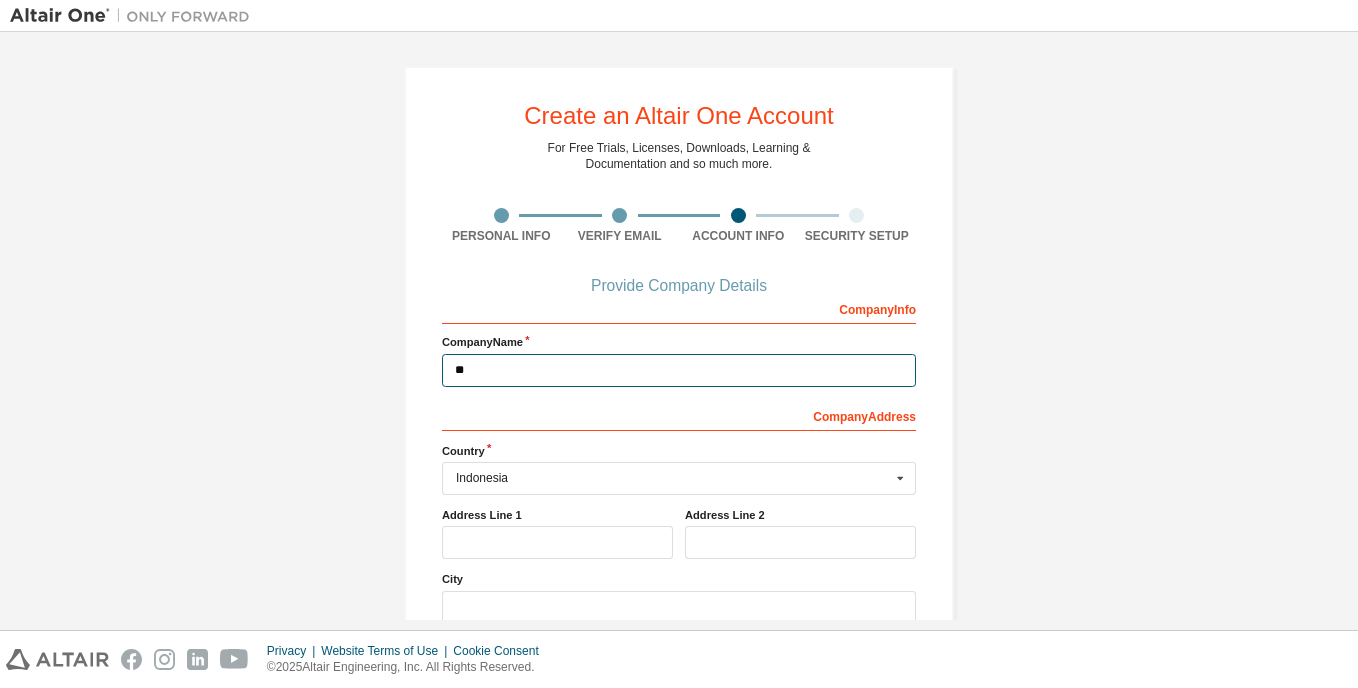 type on "*" 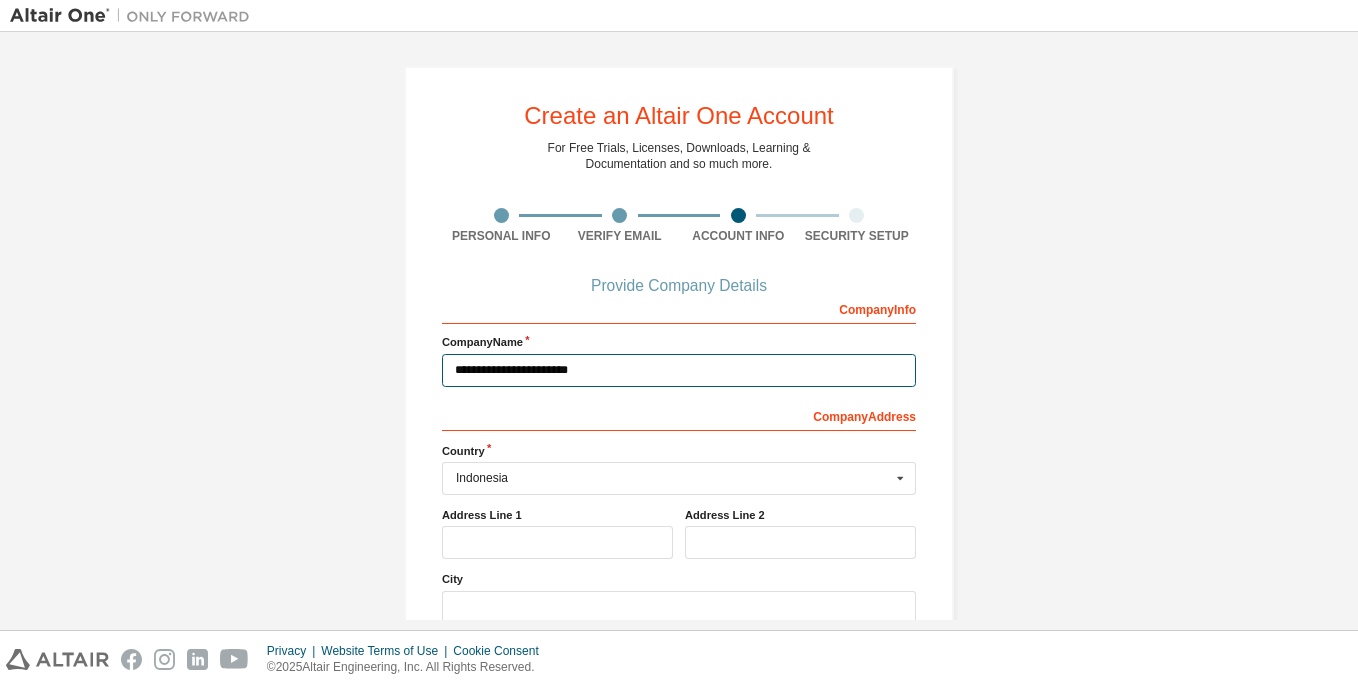 type on "**********" 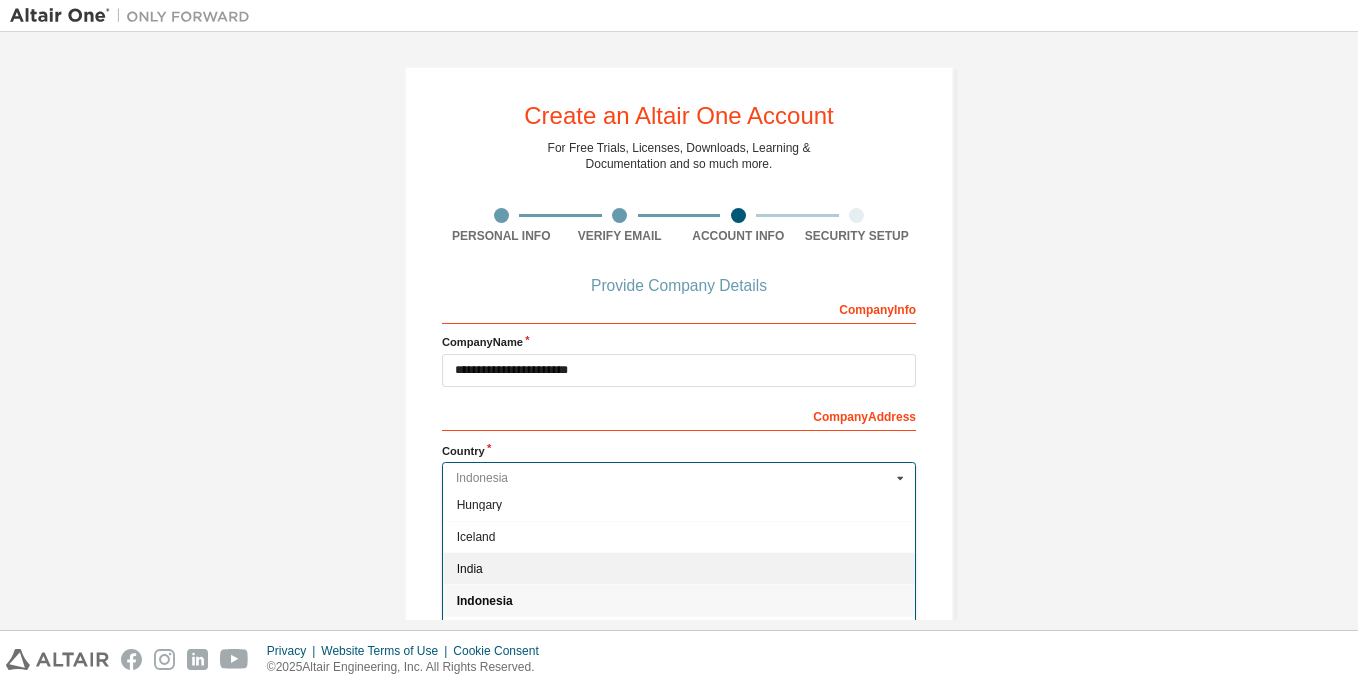 scroll, scrollTop: 3156, scrollLeft: 0, axis: vertical 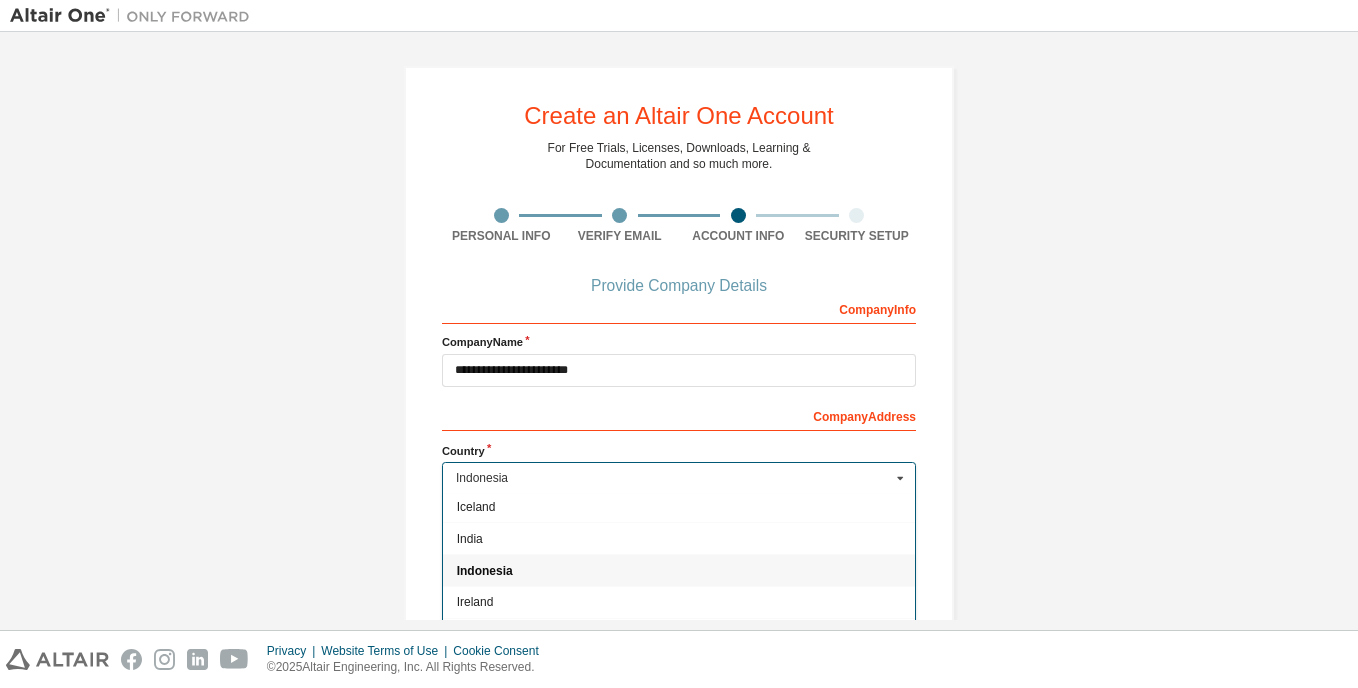 click on "Indonesia" at bounding box center [679, 570] 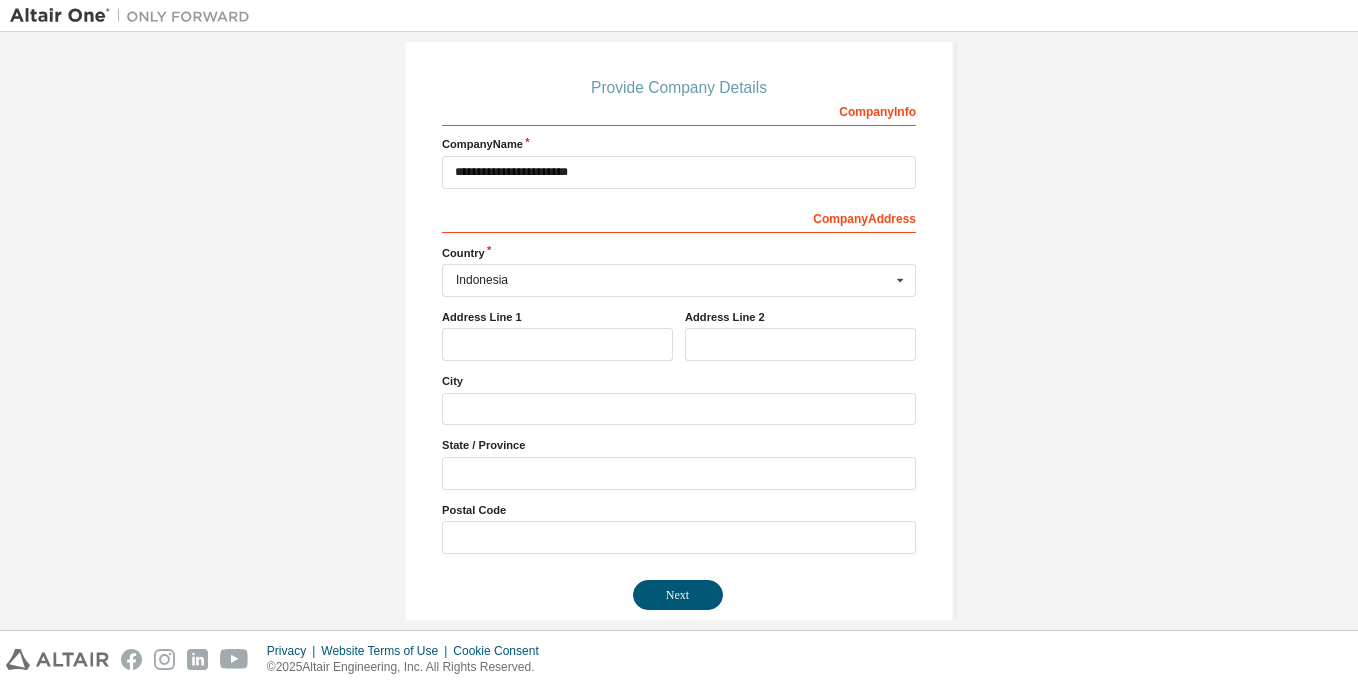 scroll, scrollTop: 200, scrollLeft: 0, axis: vertical 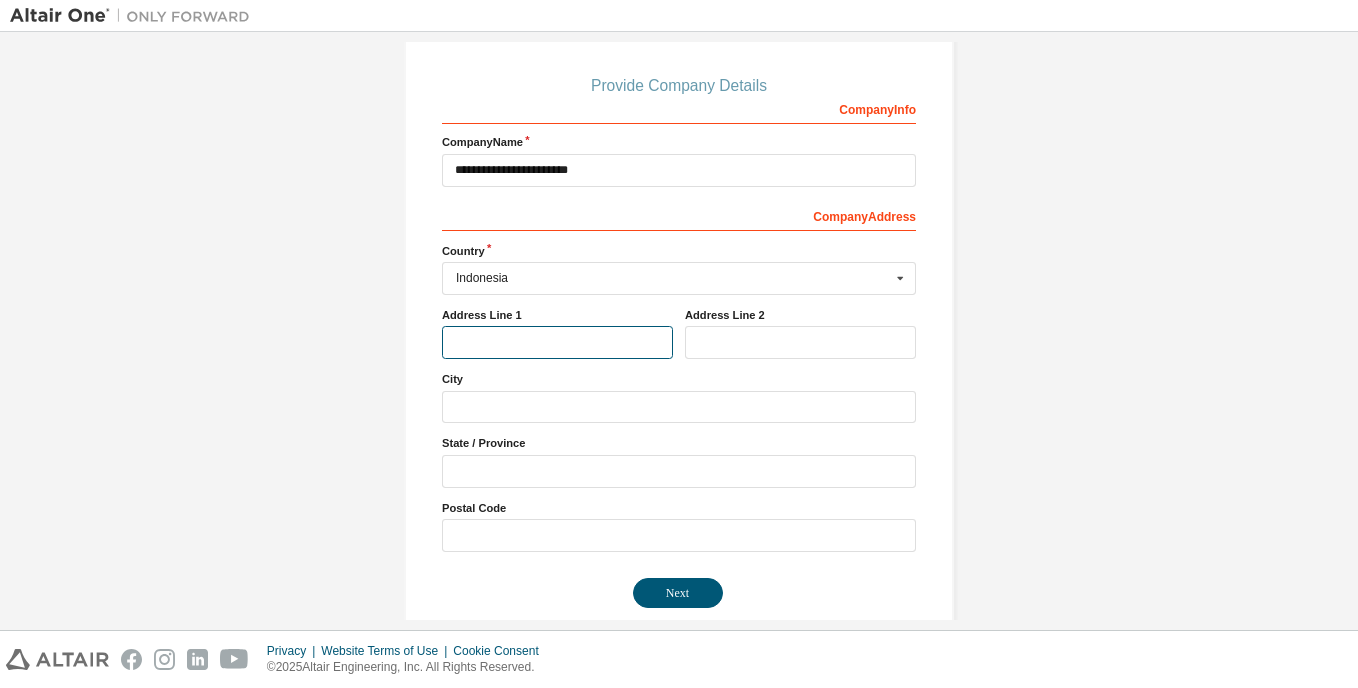 click at bounding box center [557, 342] 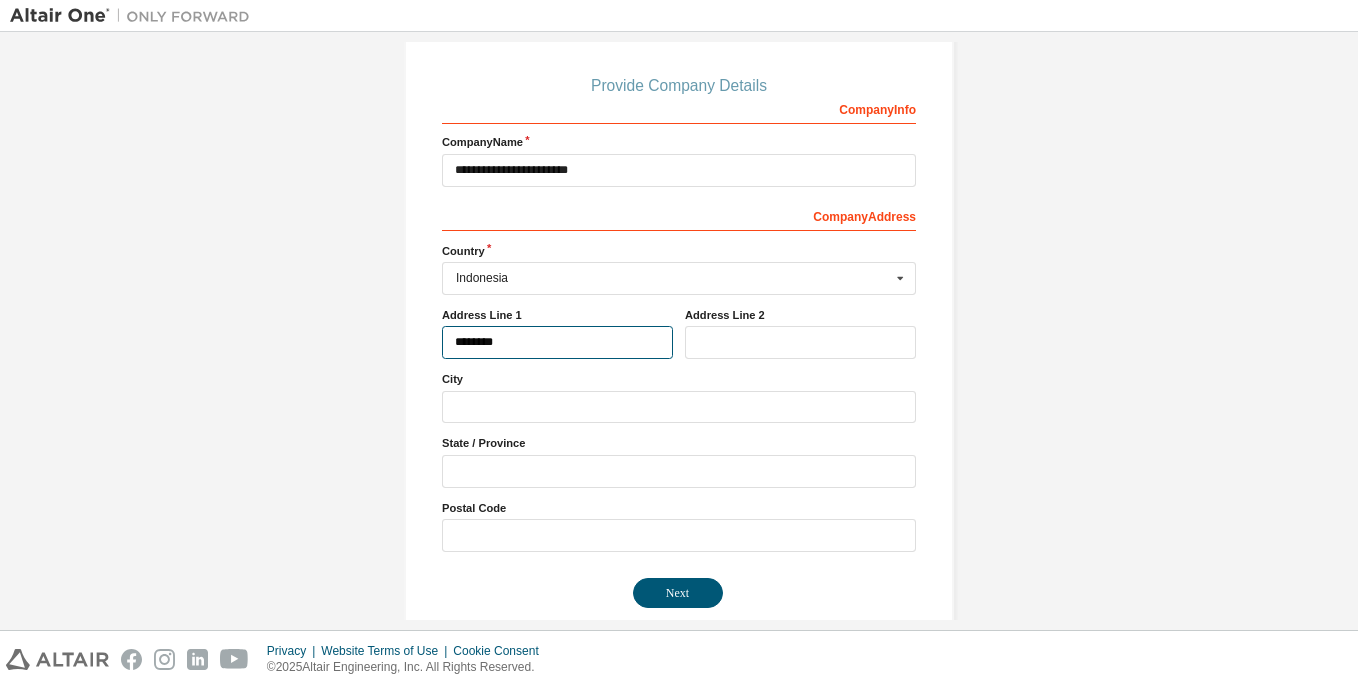 type on "********" 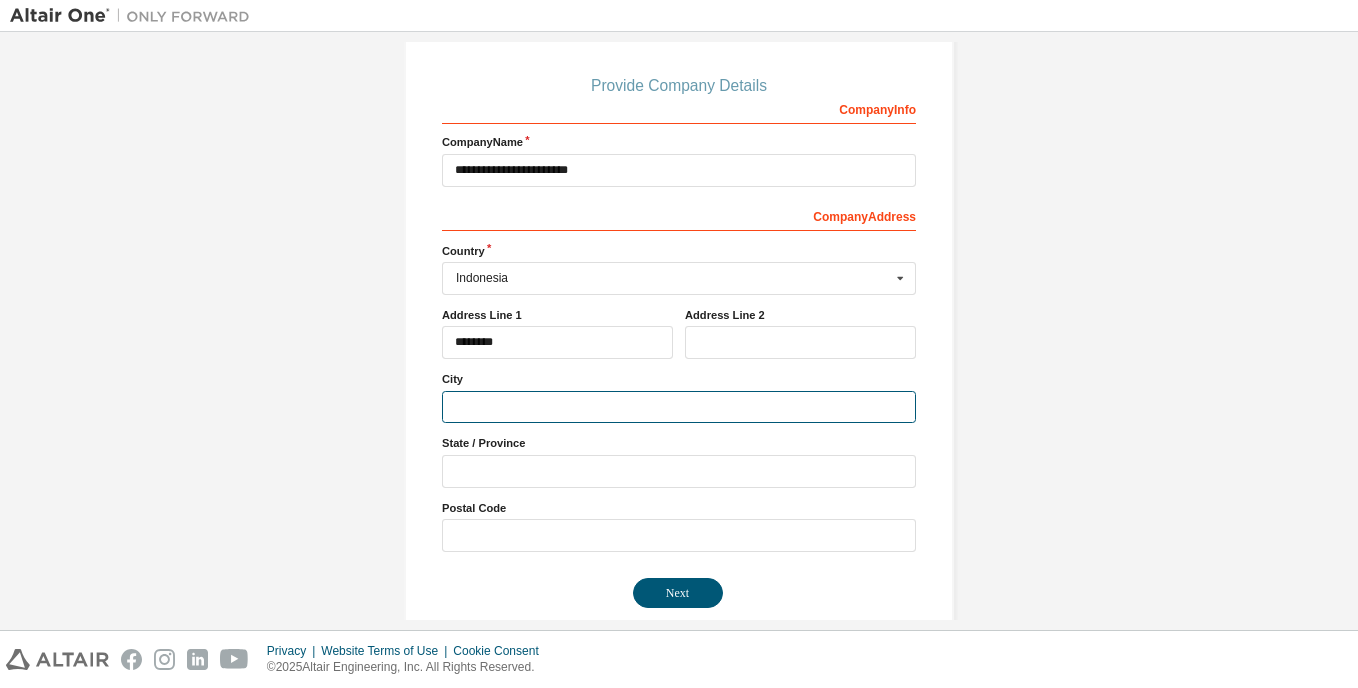 click at bounding box center (679, 407) 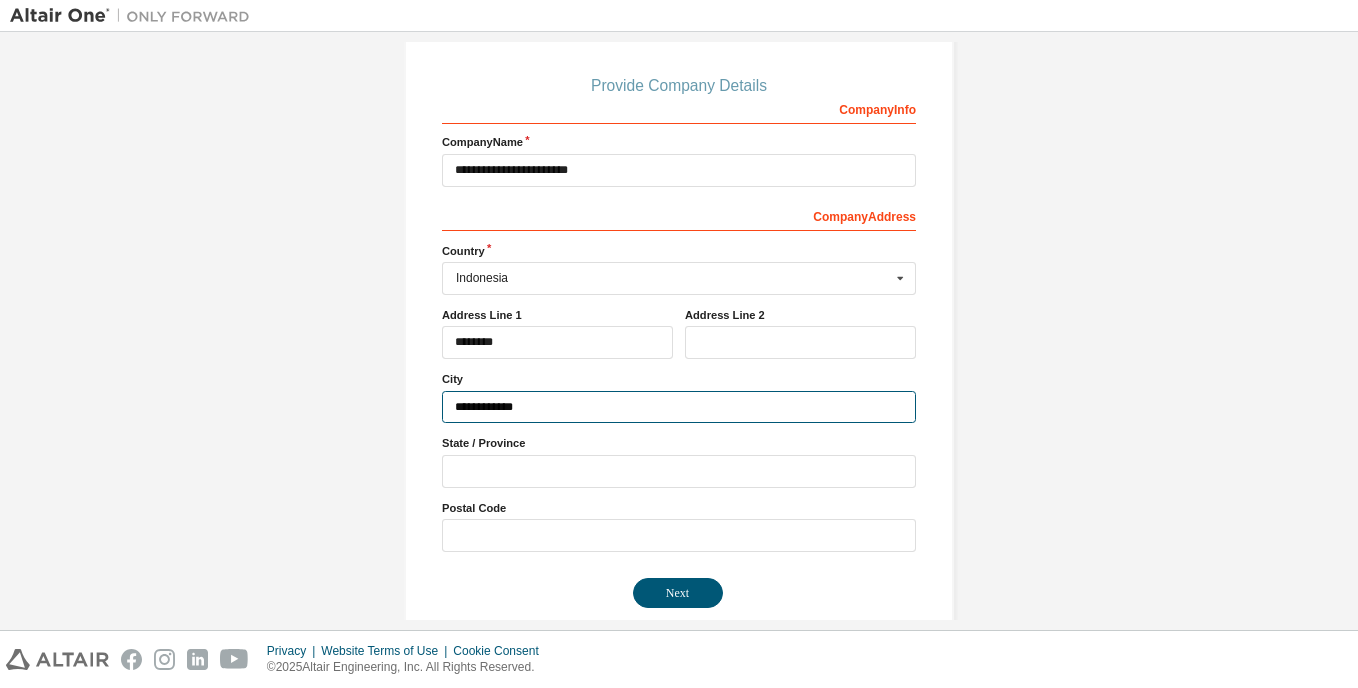 type on "**********" 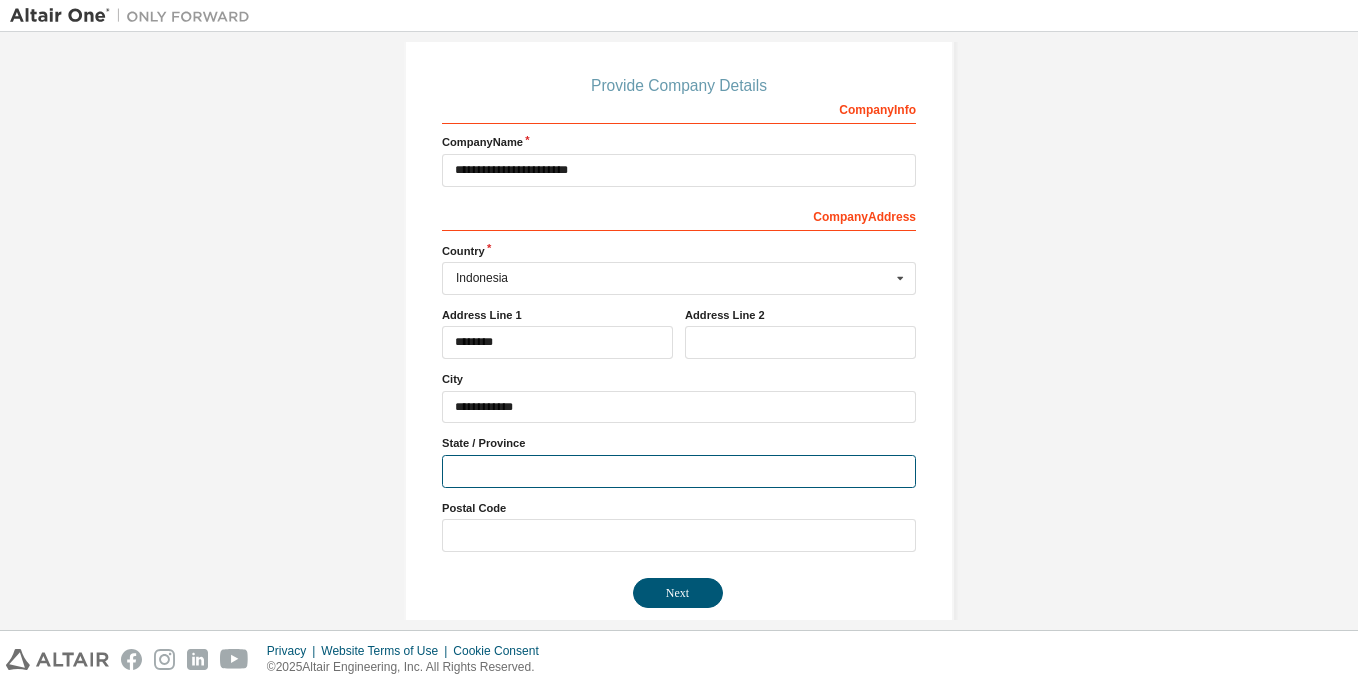 click at bounding box center [679, 471] 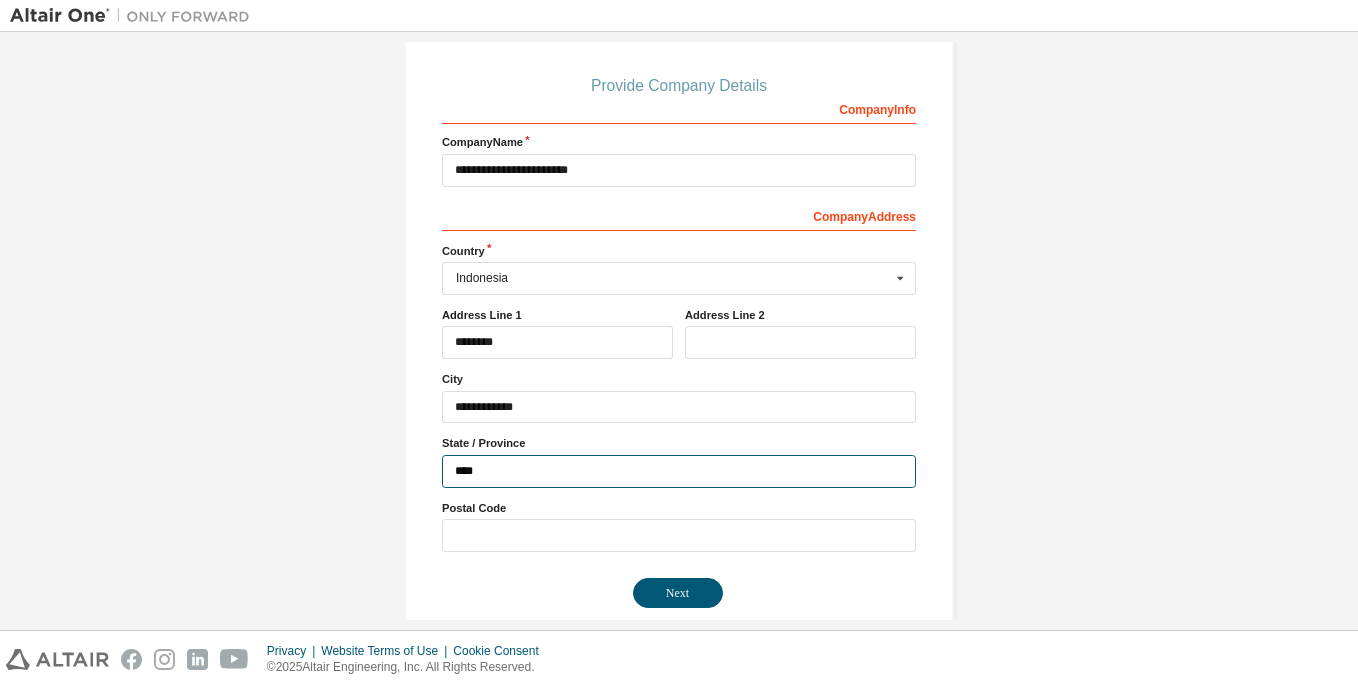 type on "****" 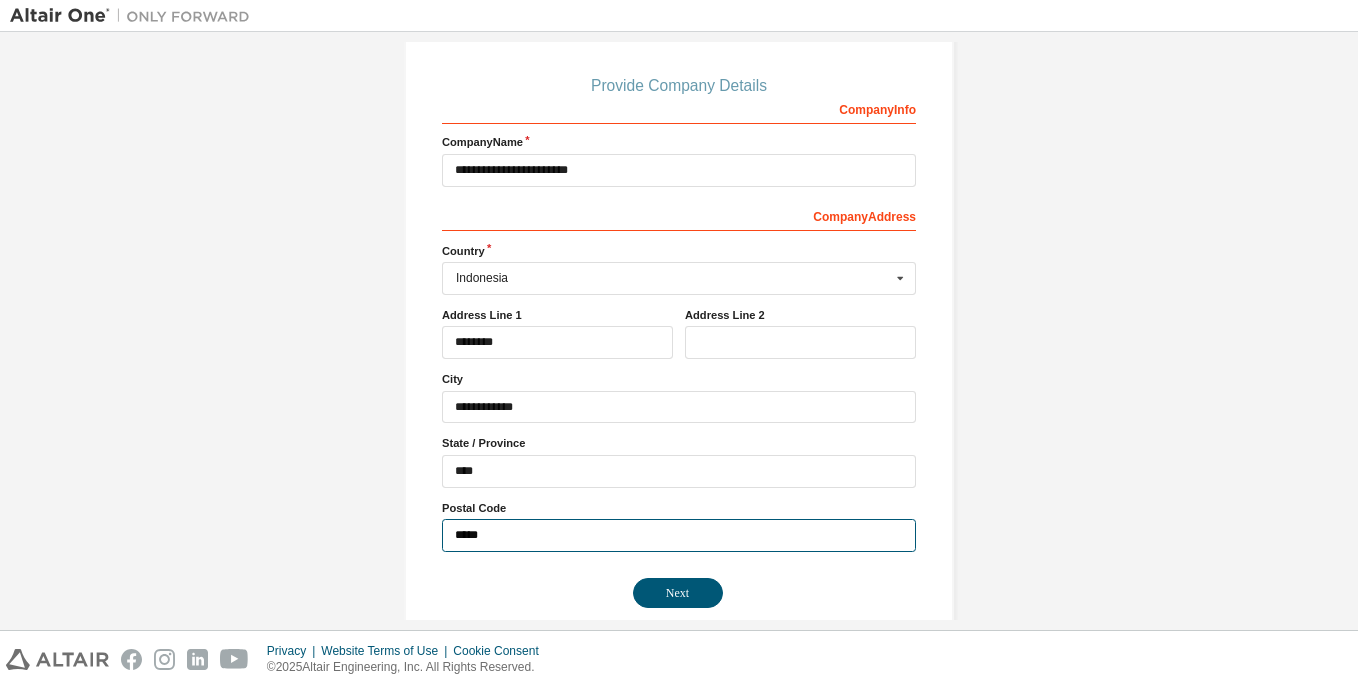 type on "*****" 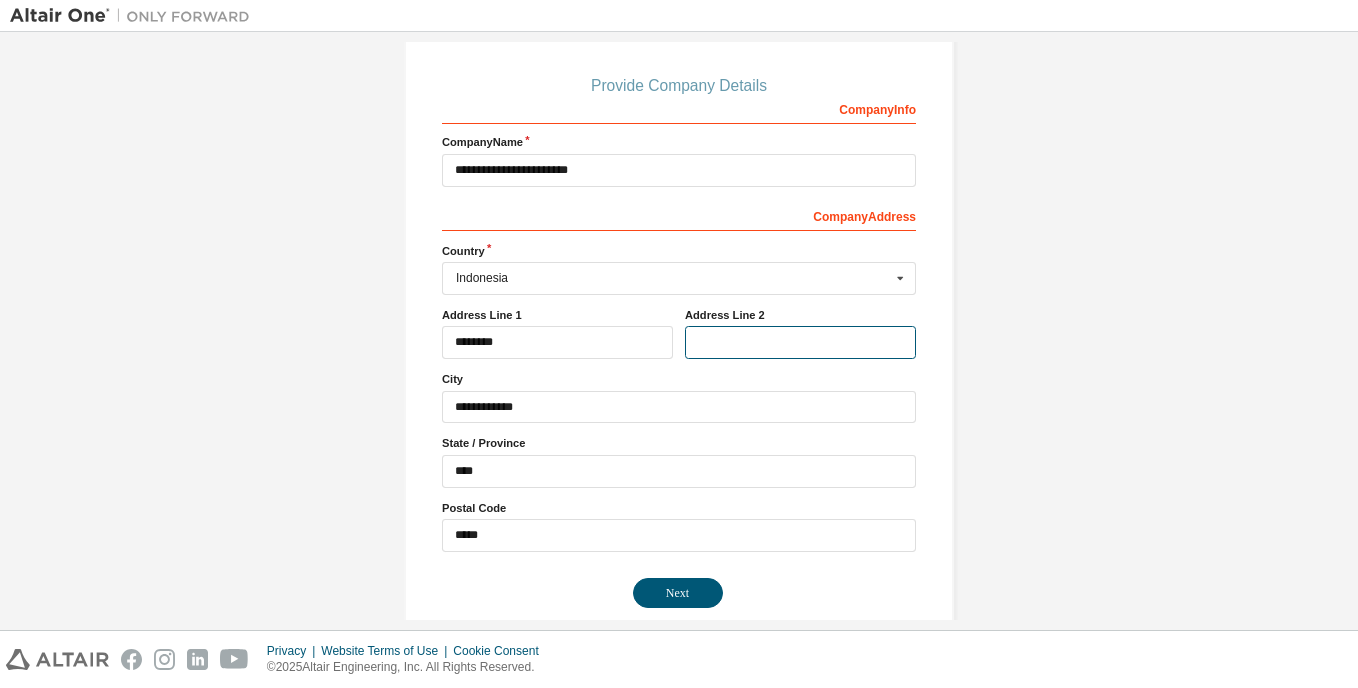 click at bounding box center (800, 342) 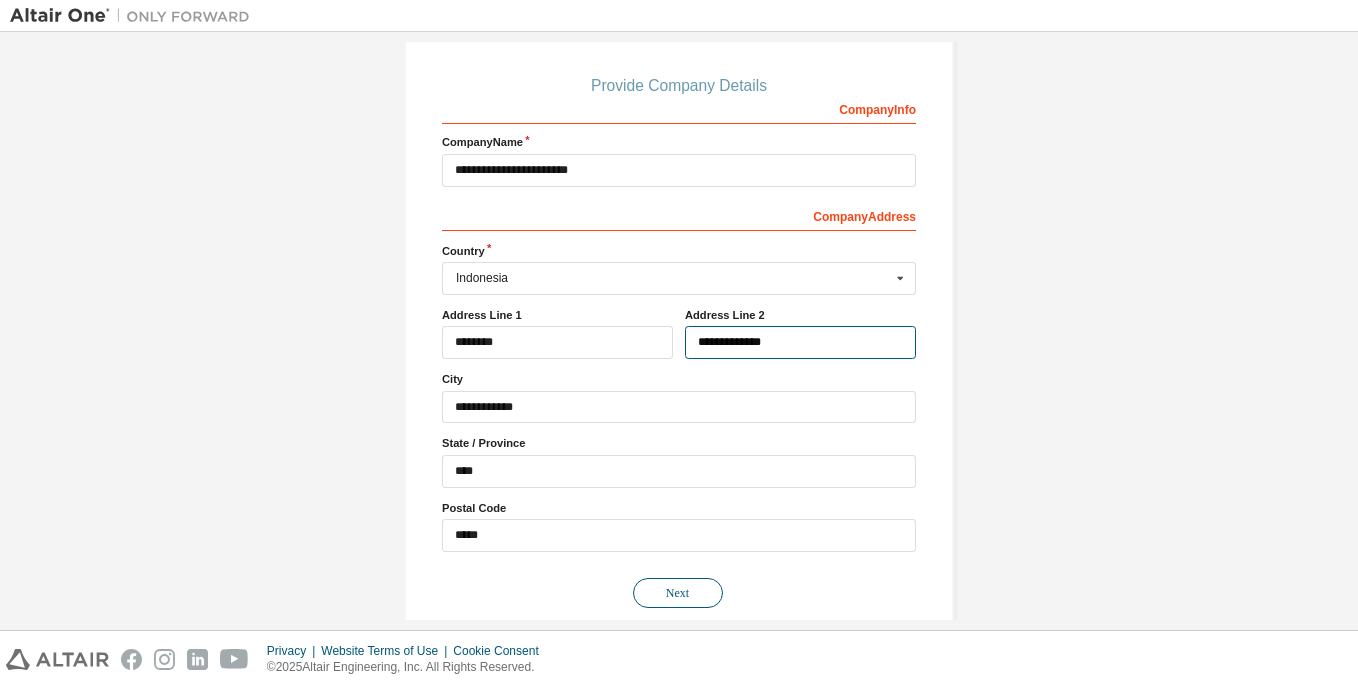 type on "**********" 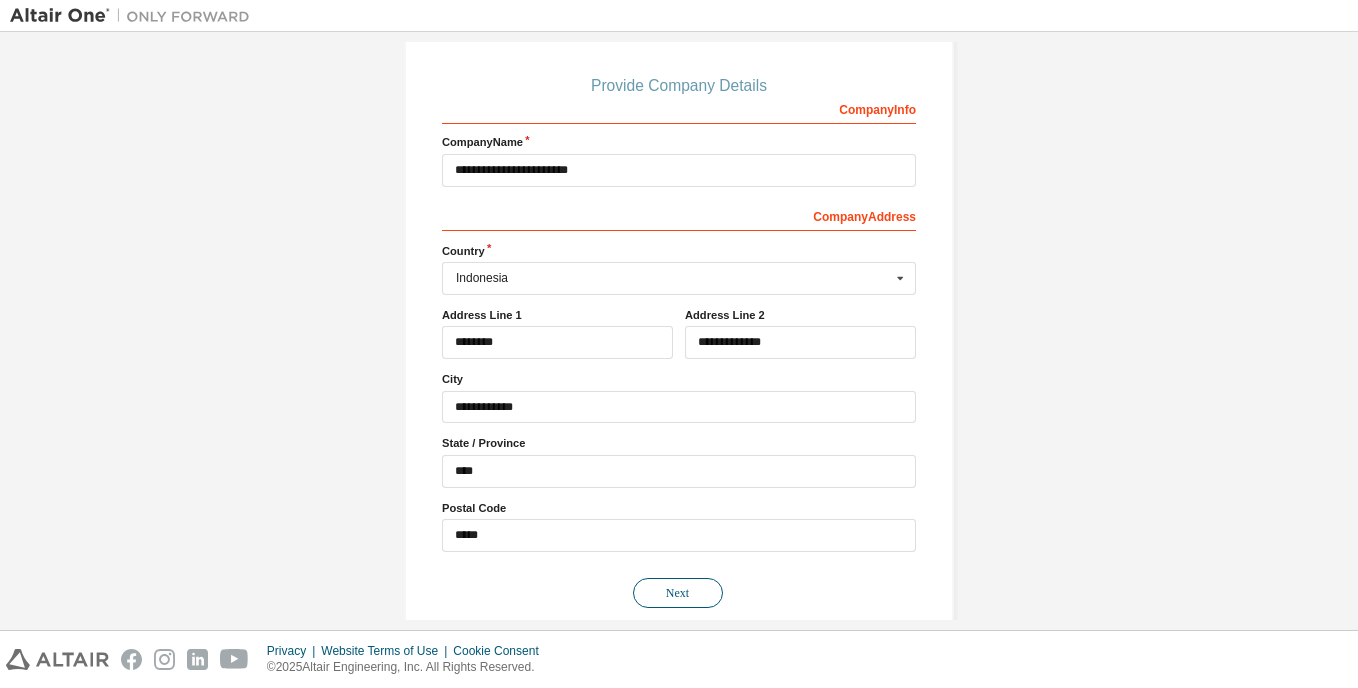click on "Next" at bounding box center [678, 593] 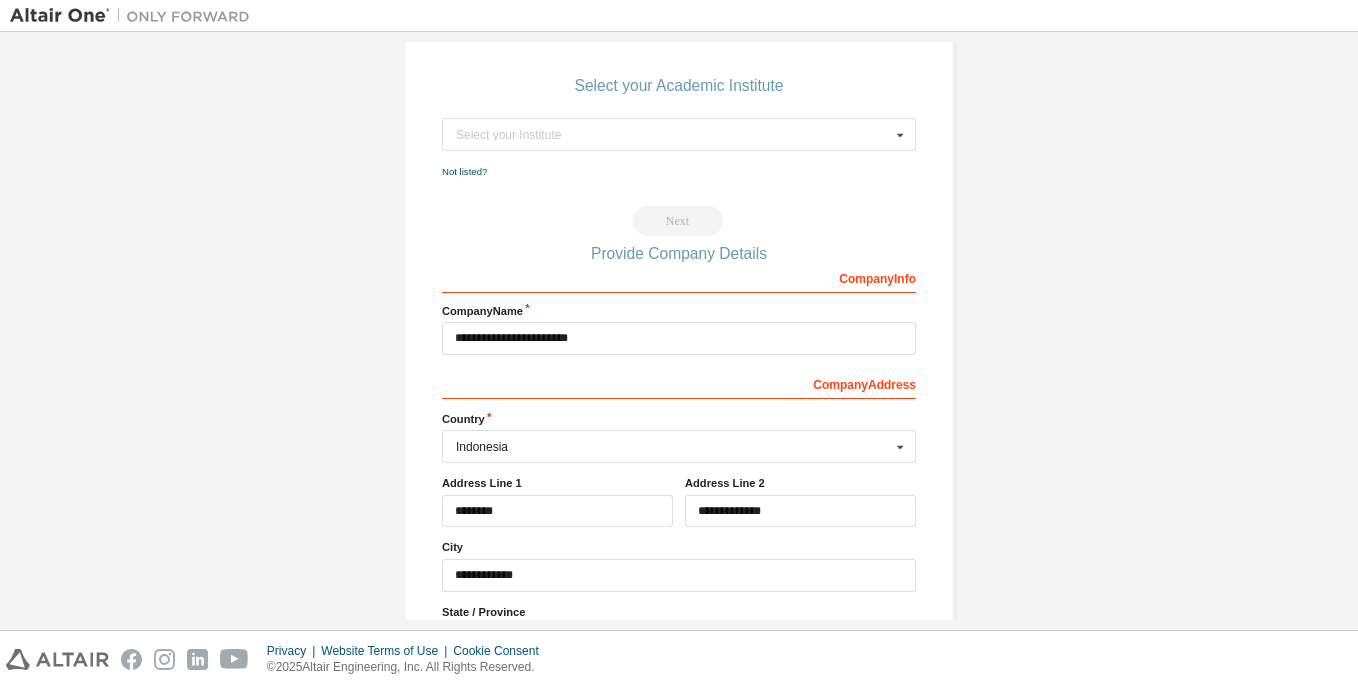 scroll, scrollTop: 0, scrollLeft: 0, axis: both 